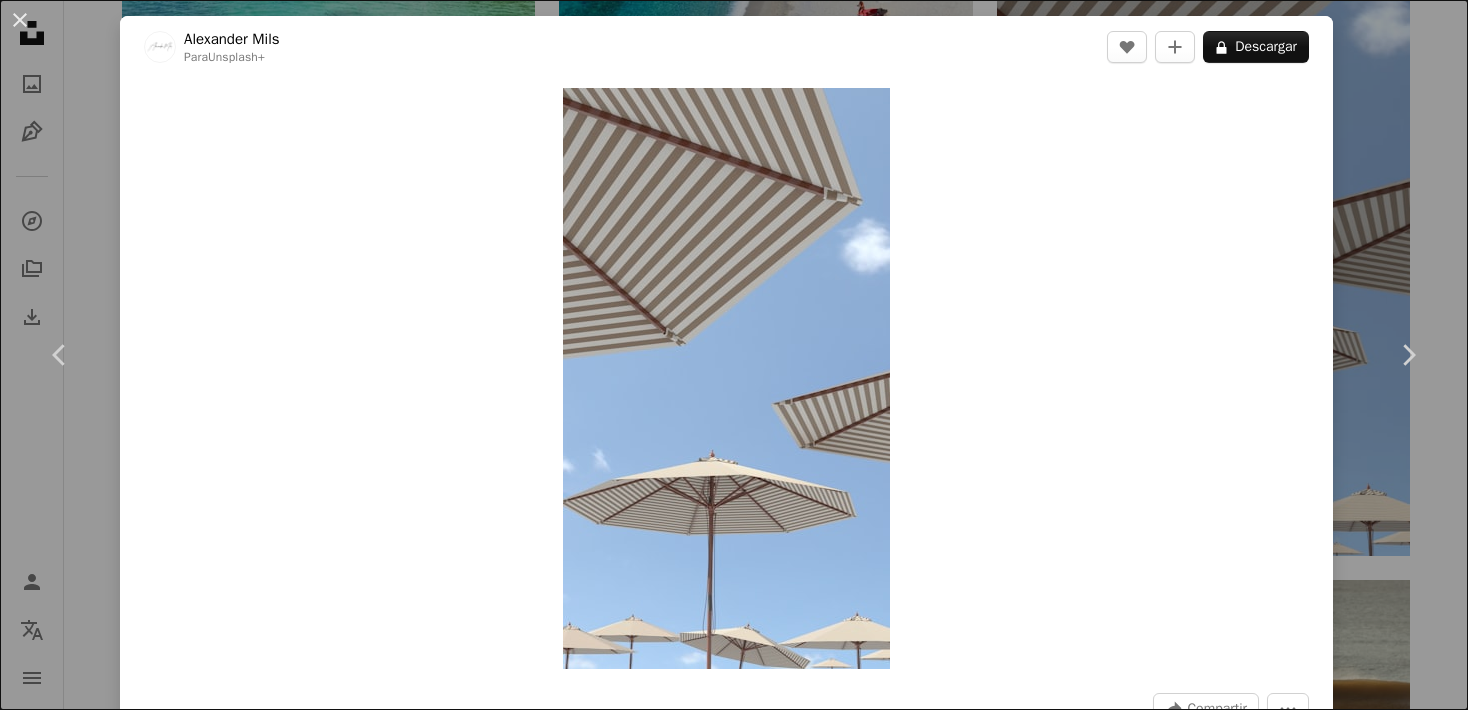 scroll, scrollTop: 4956, scrollLeft: 0, axis: vertical 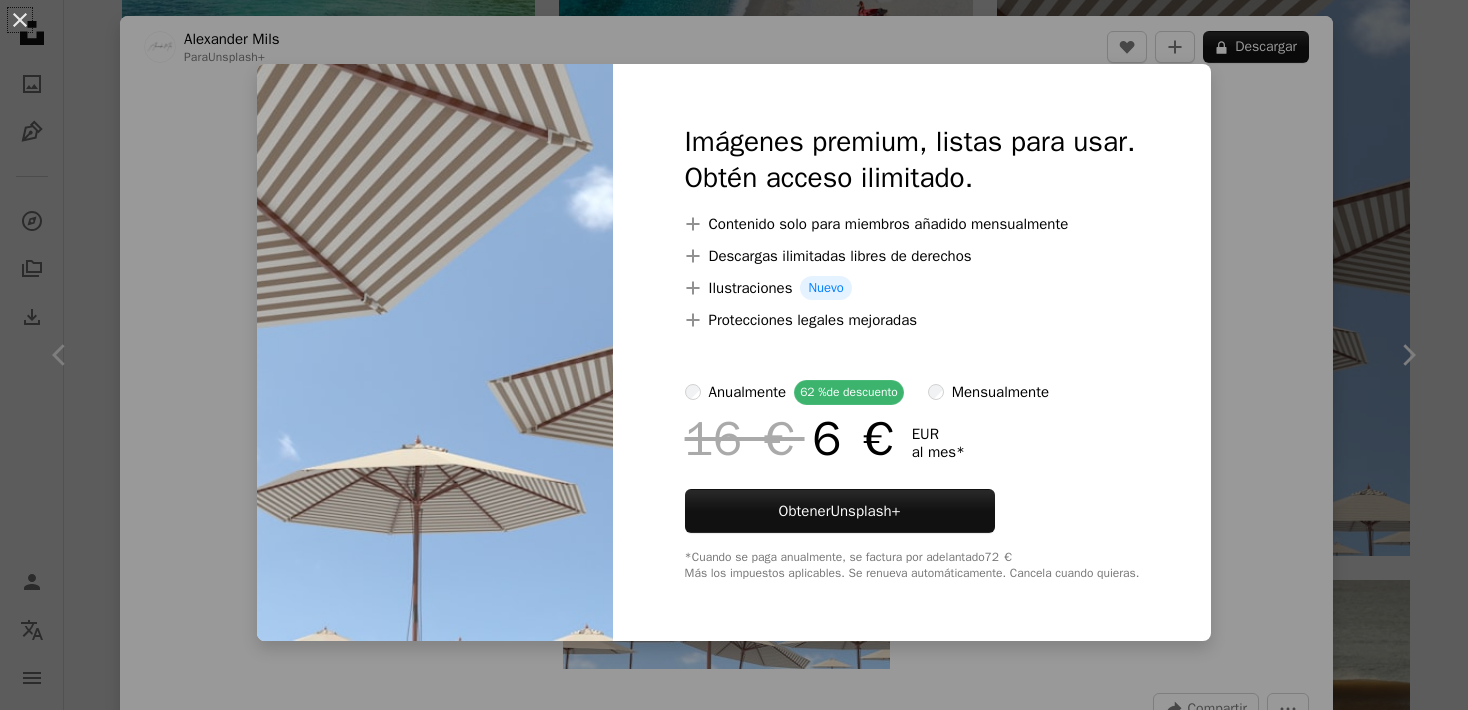 click on "An X shape Imágenes premium, listas para usar. Obtén acceso ilimitado. A plus sign Contenido solo para miembros añadido mensualmente A plus sign Descargas ilimitadas libres de derechos A plus sign Ilustraciones  Nuevo A plus sign Protecciones legales mejoradas anualmente 62 %  de descuento mensualmente 16 €   6 € EUR al mes * Obtener  Unsplash+ *Cuando se paga anualmente, se factura por adelantado  72 € Más los impuestos aplicables. Se renueva automáticamente. Cancela cuando quieras." at bounding box center (734, 355) 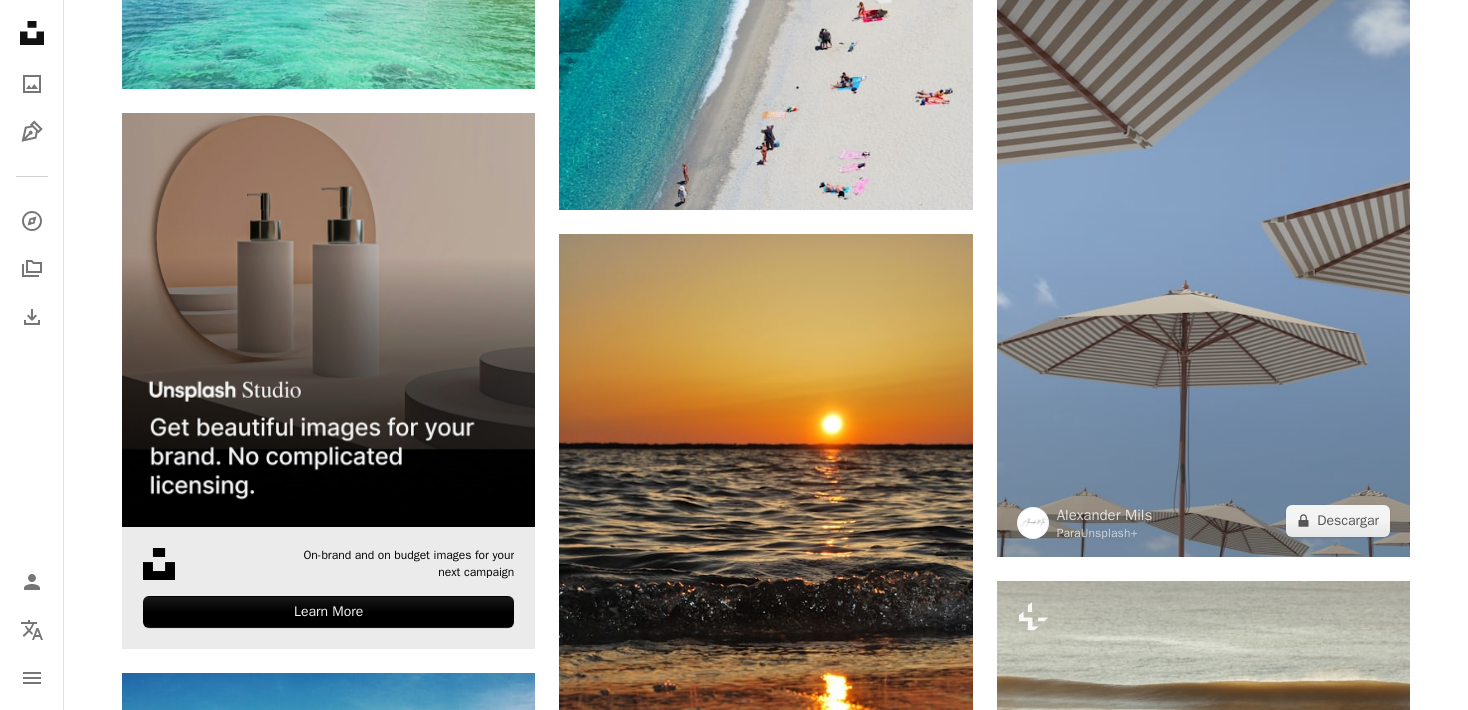 scroll, scrollTop: 0, scrollLeft: 0, axis: both 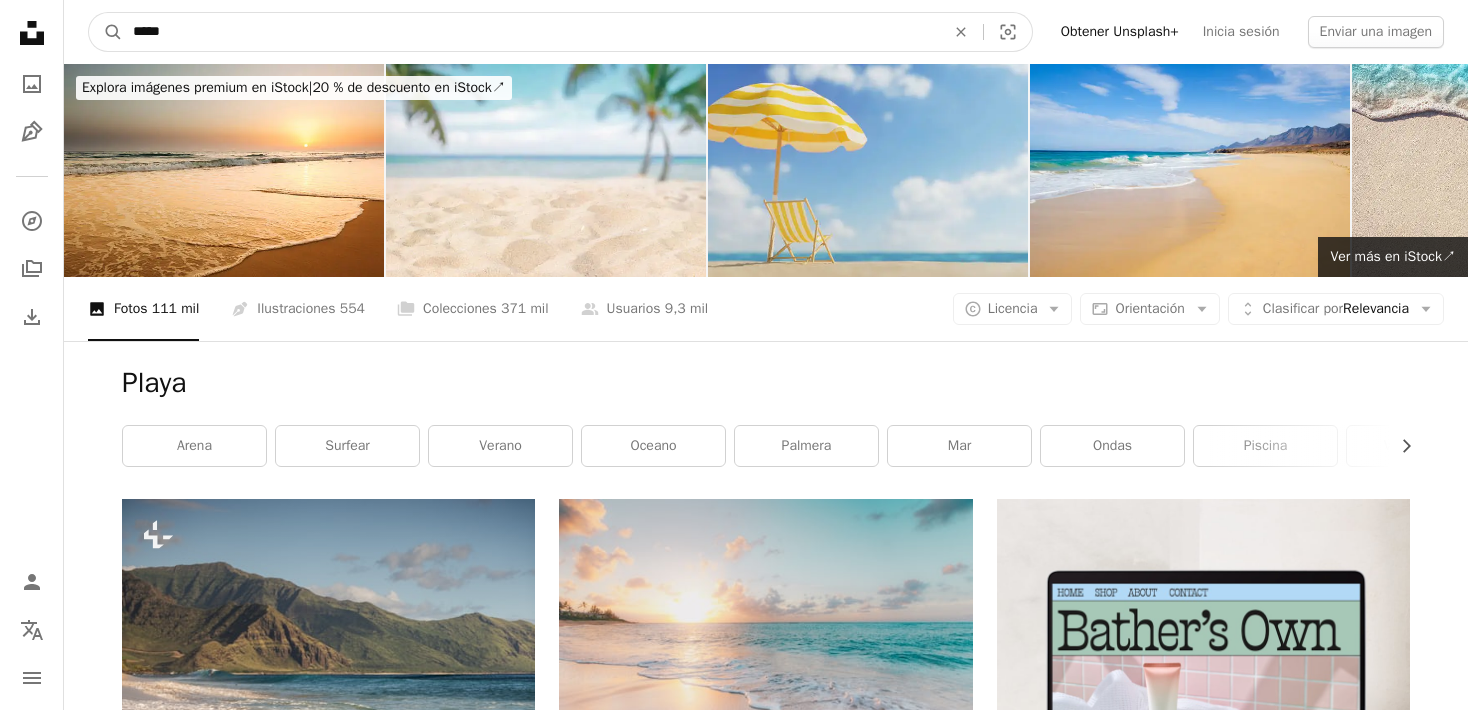 click on "*****" at bounding box center (531, 32) 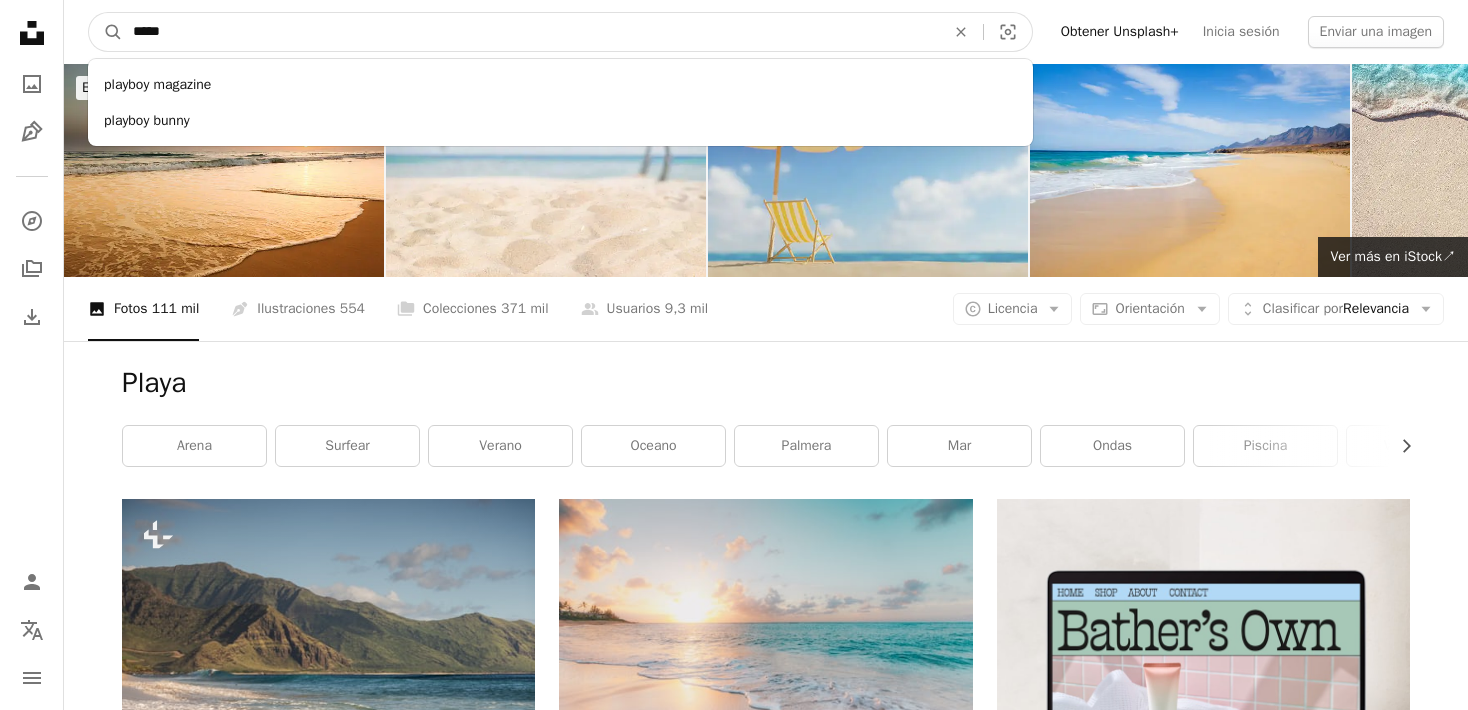 click on "*****" at bounding box center (531, 32) 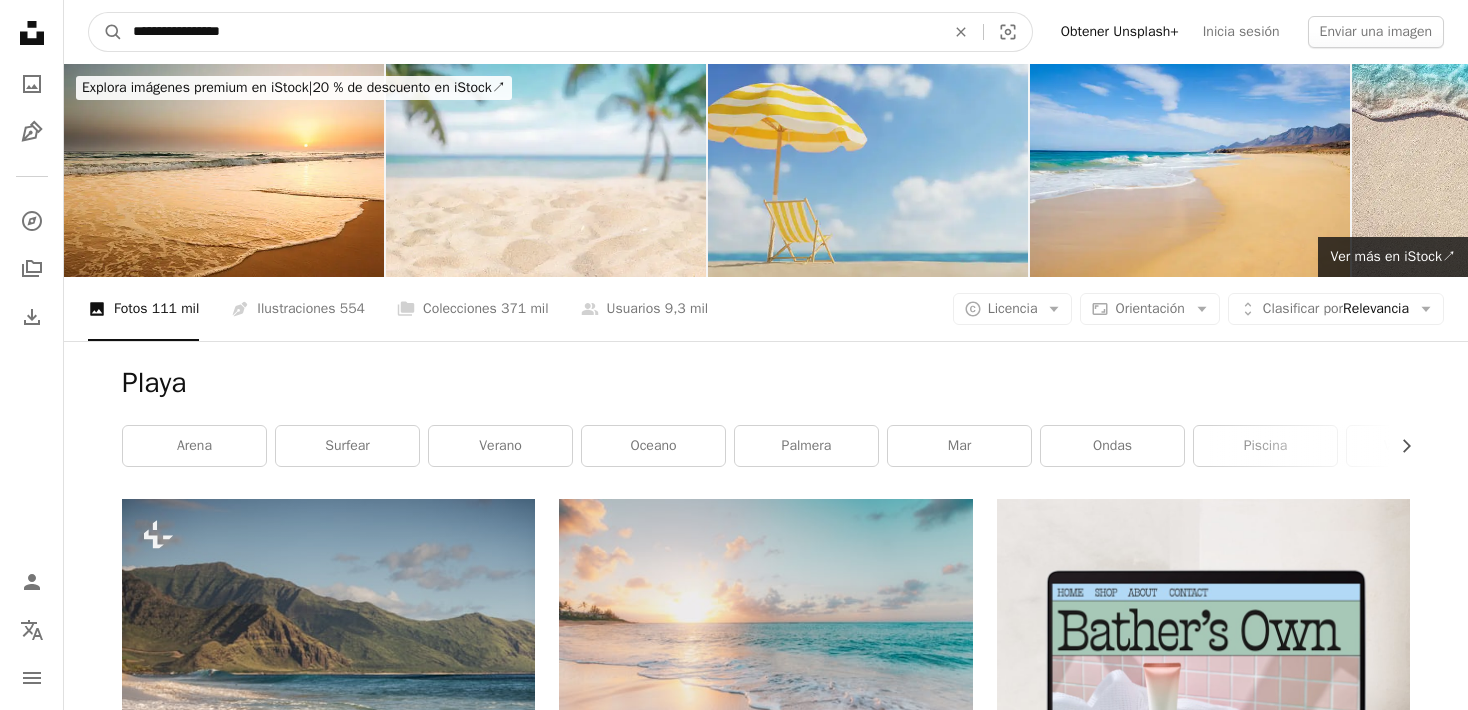 type on "**********" 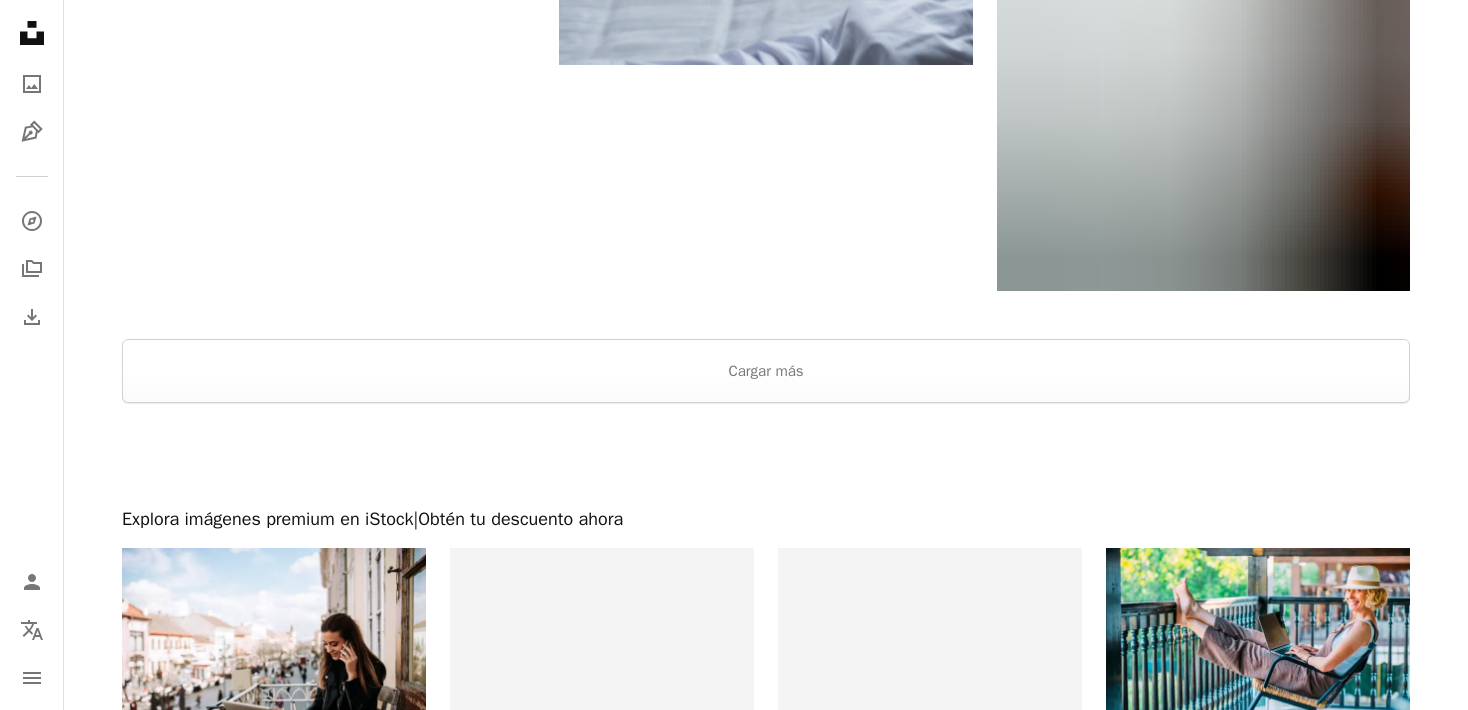 scroll, scrollTop: 3449, scrollLeft: 0, axis: vertical 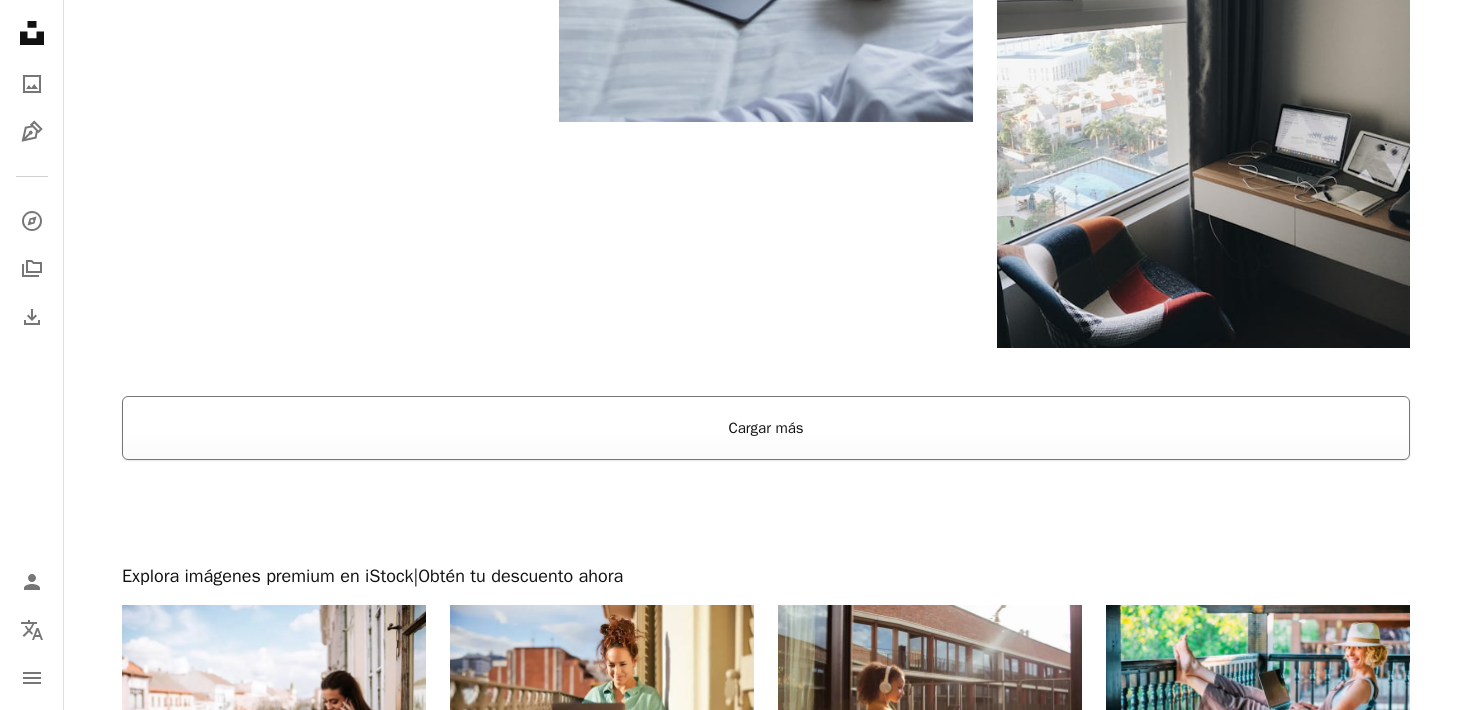 click on "Cargar más" at bounding box center [766, 428] 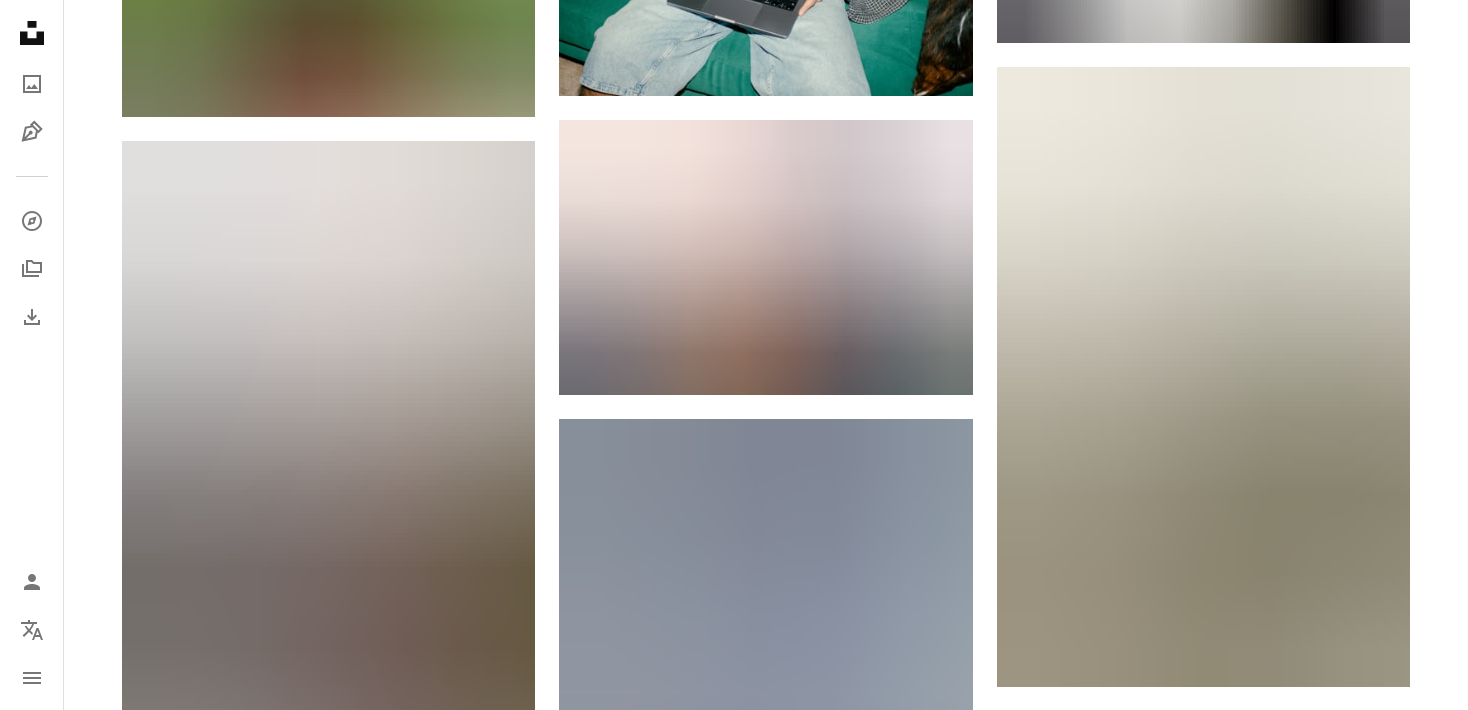 scroll, scrollTop: 51286, scrollLeft: 0, axis: vertical 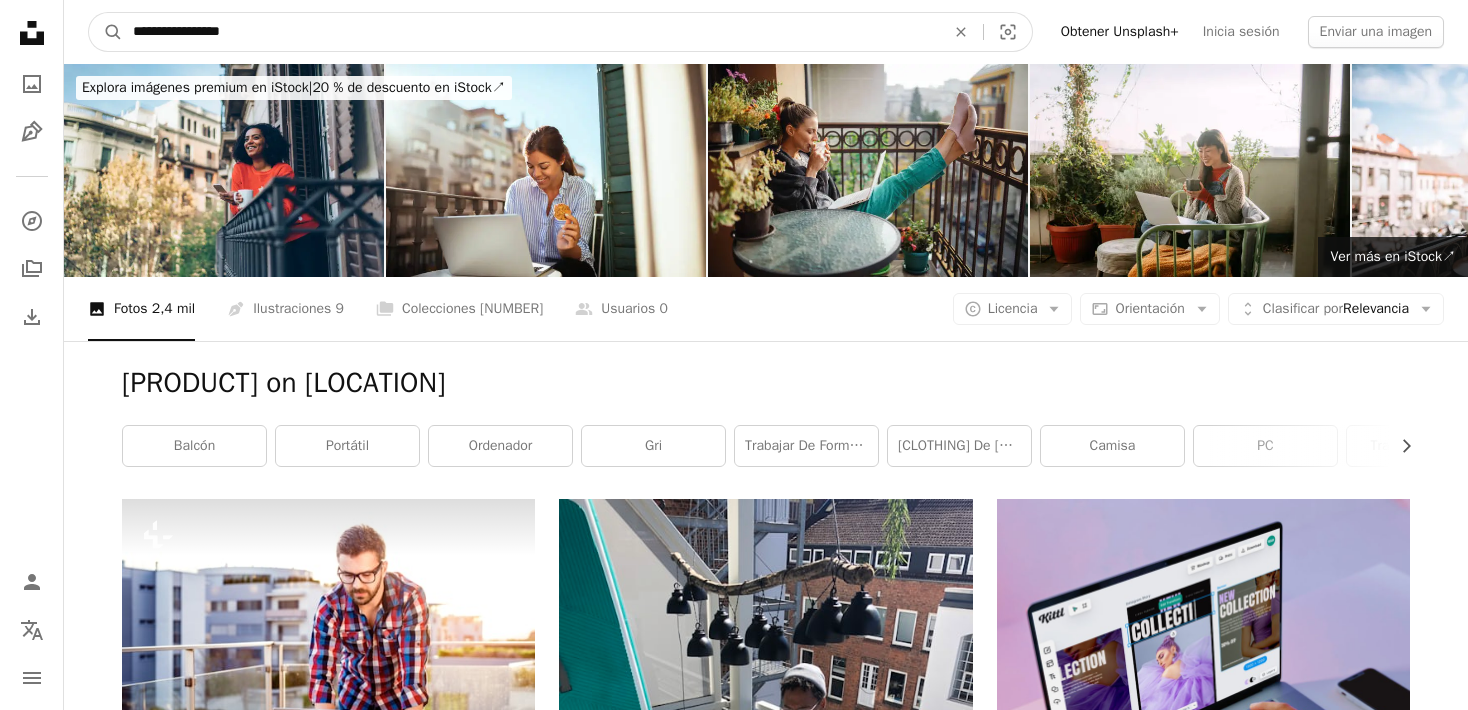 click on "**********" at bounding box center [531, 32] 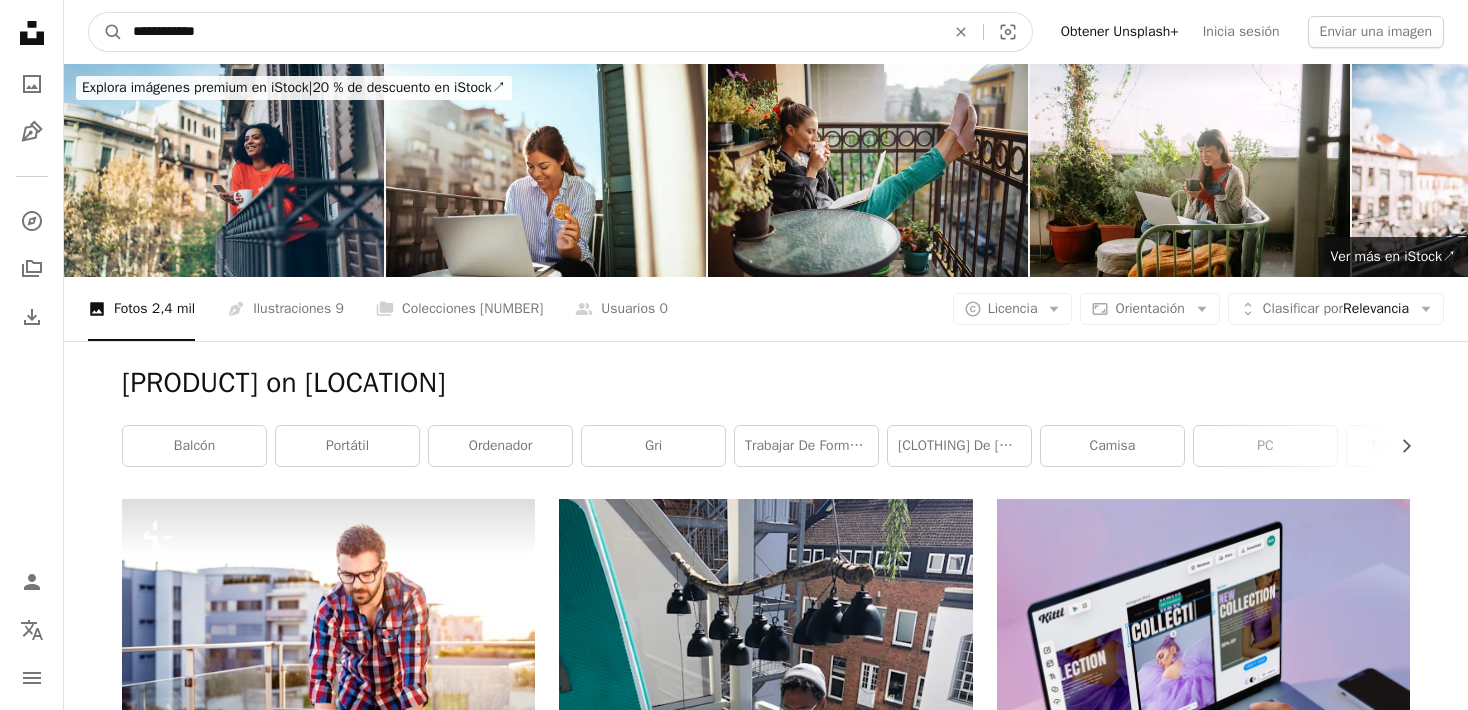 type on "**********" 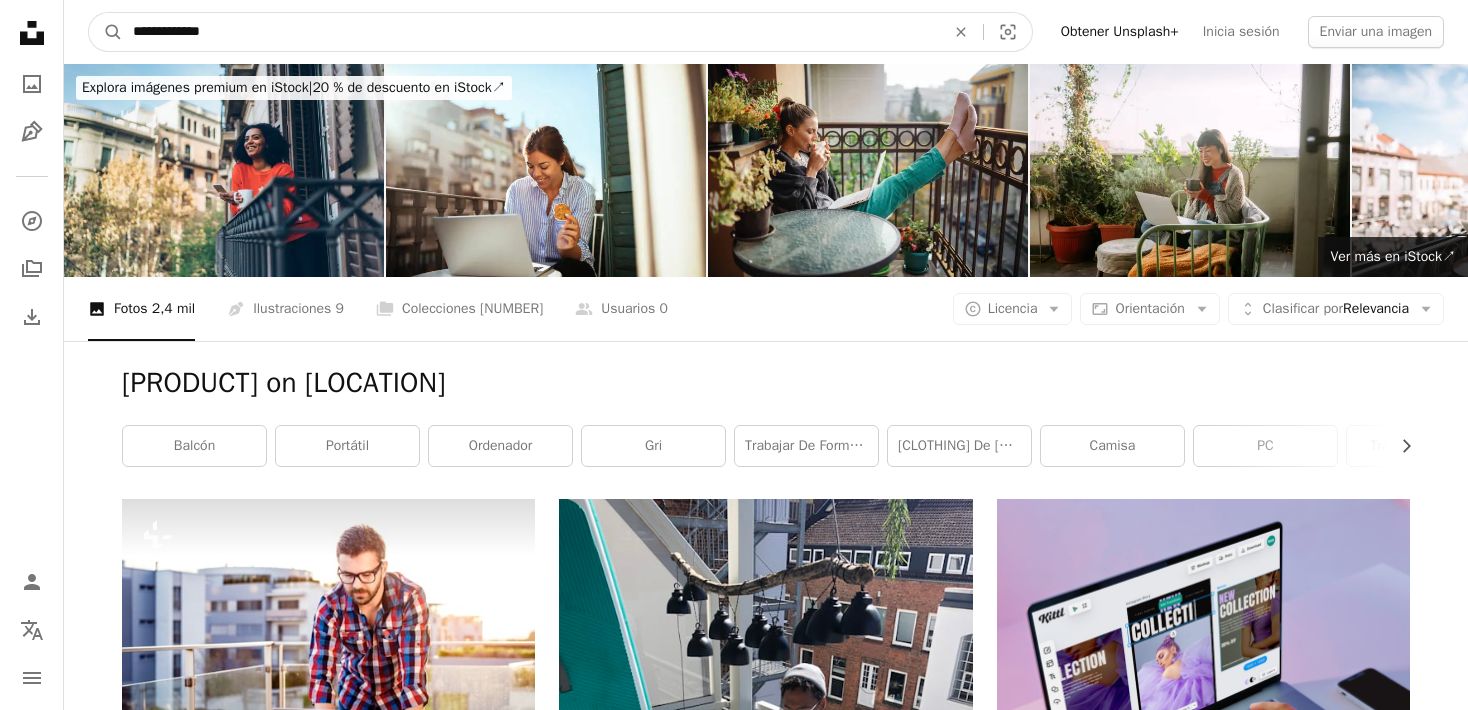 click on "A magnifying glass" at bounding box center (106, 32) 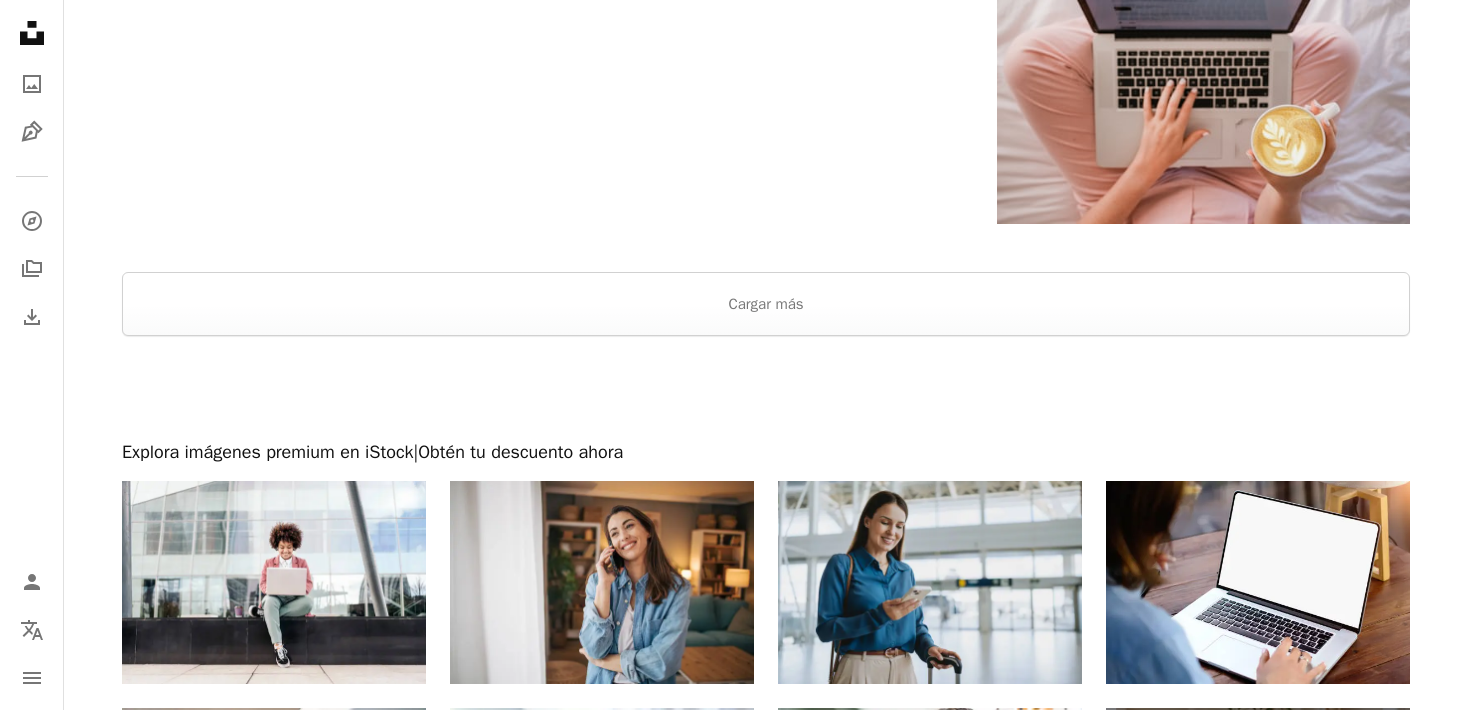 scroll, scrollTop: 3262, scrollLeft: 0, axis: vertical 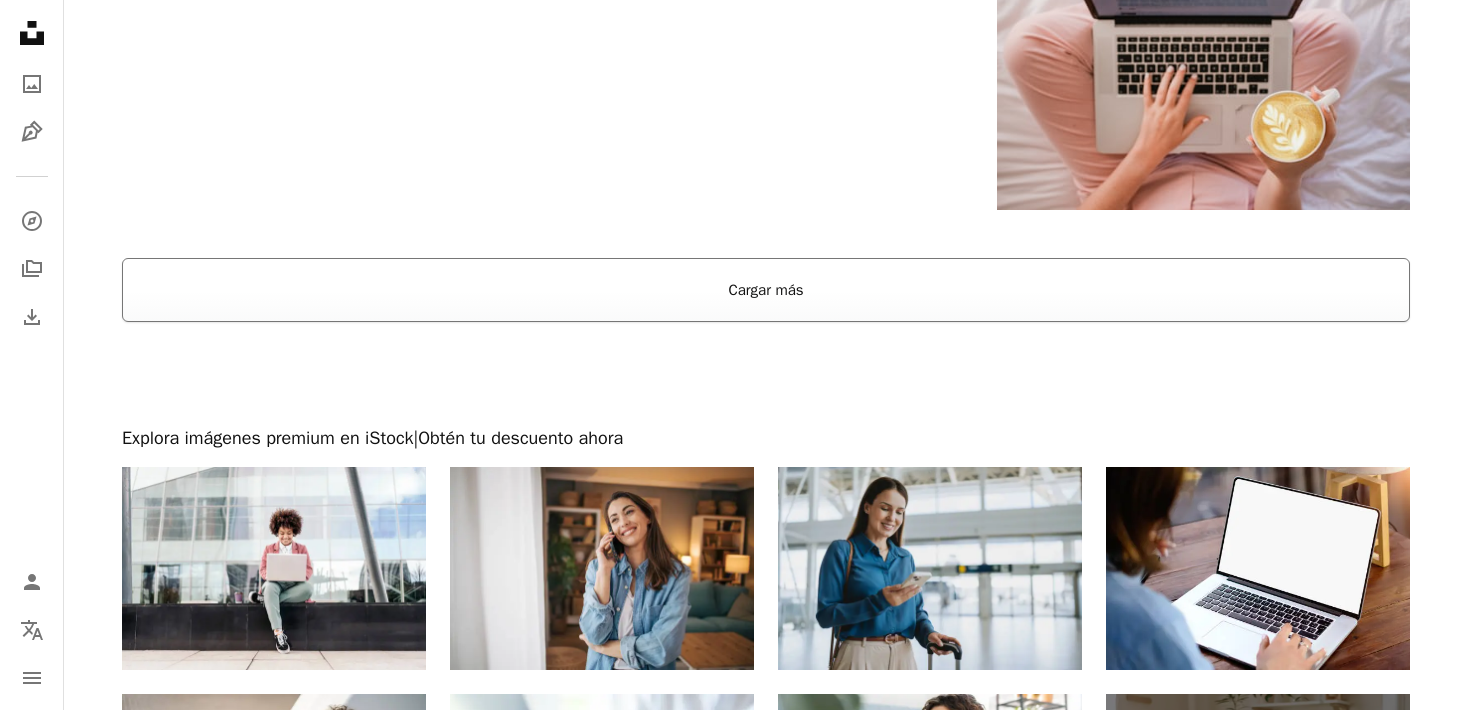 click on "Cargar más" at bounding box center (766, 290) 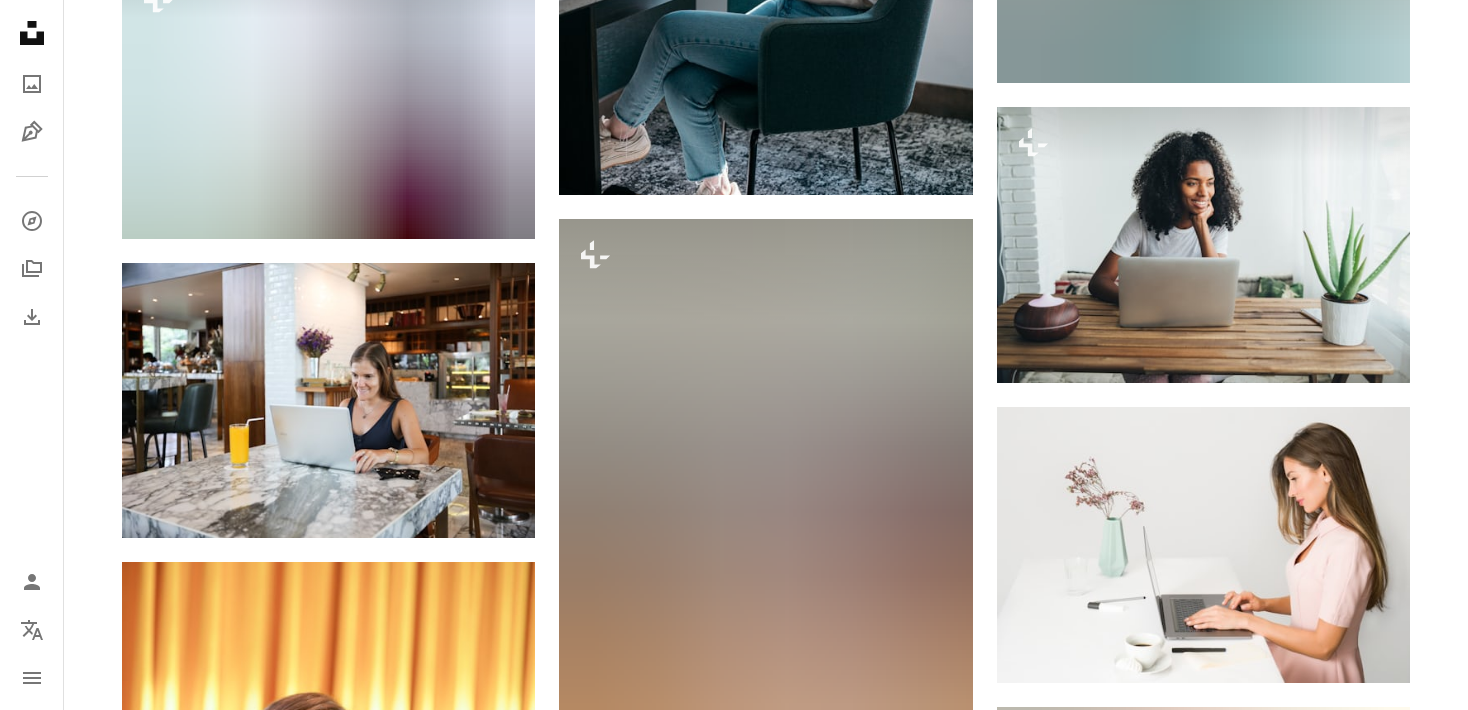 scroll, scrollTop: 21425, scrollLeft: 0, axis: vertical 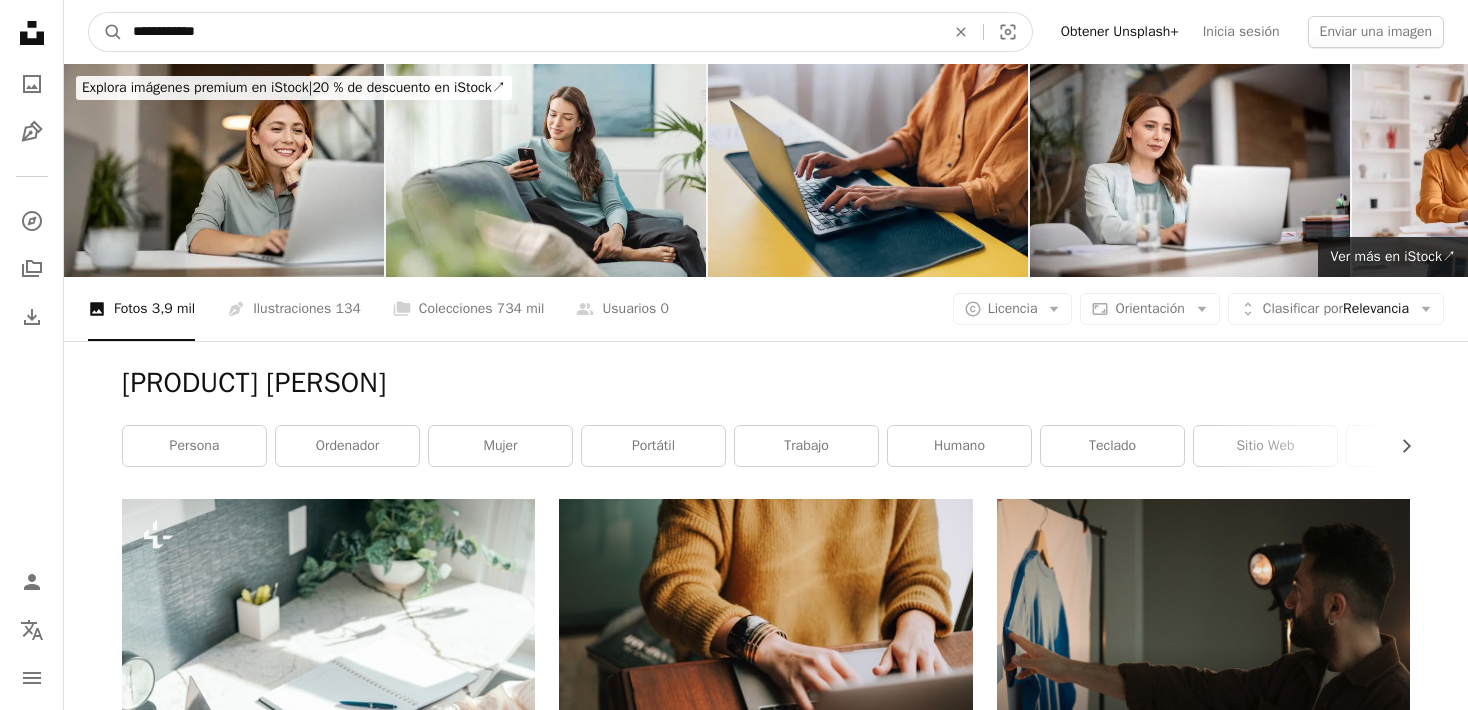 click on "**********" at bounding box center (531, 32) 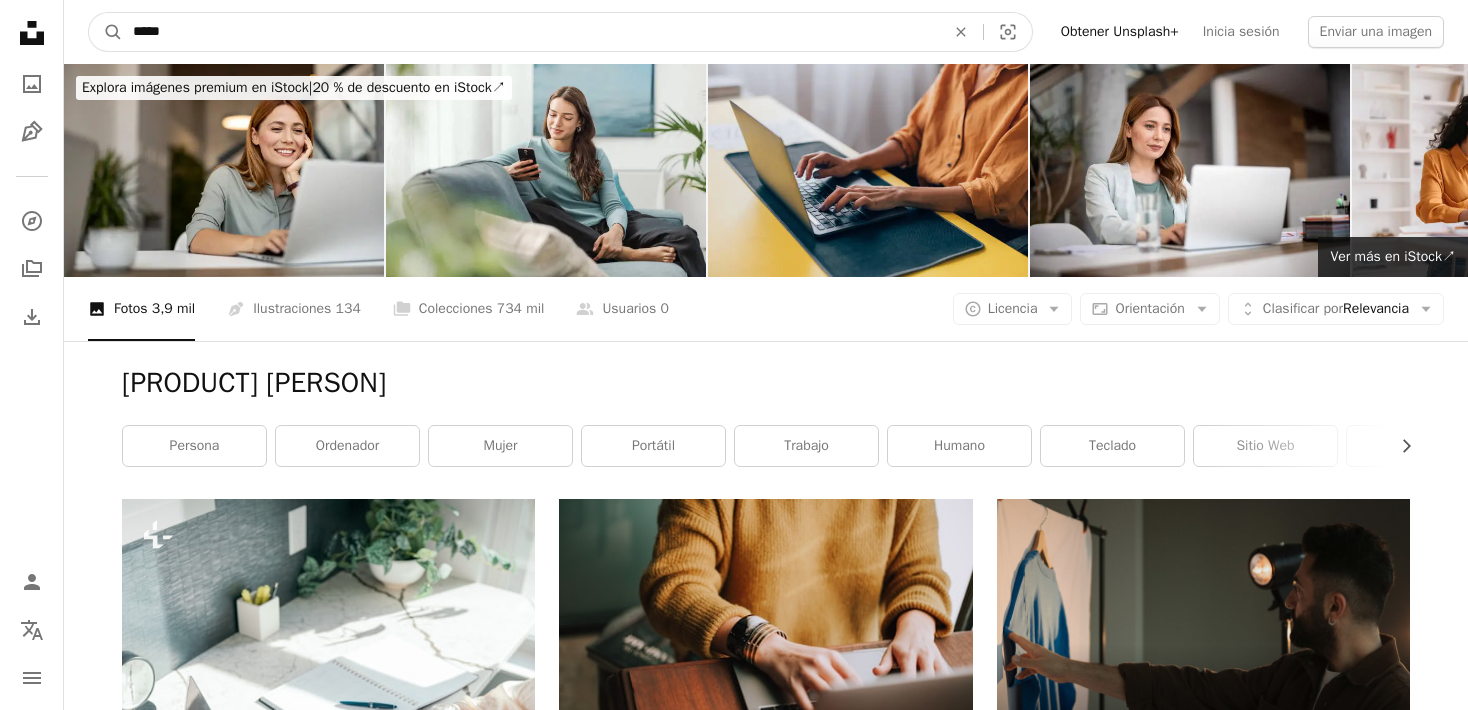 type on "*****" 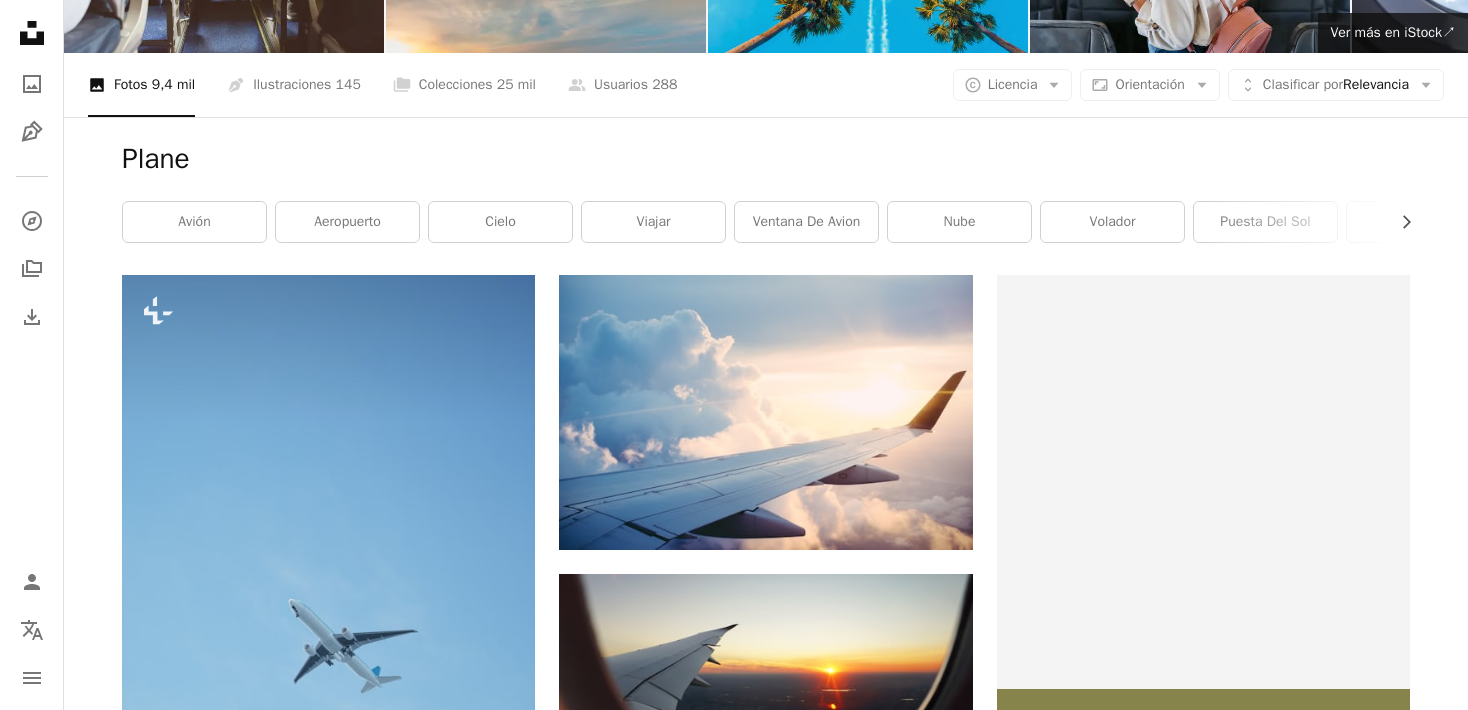 scroll, scrollTop: 225, scrollLeft: 0, axis: vertical 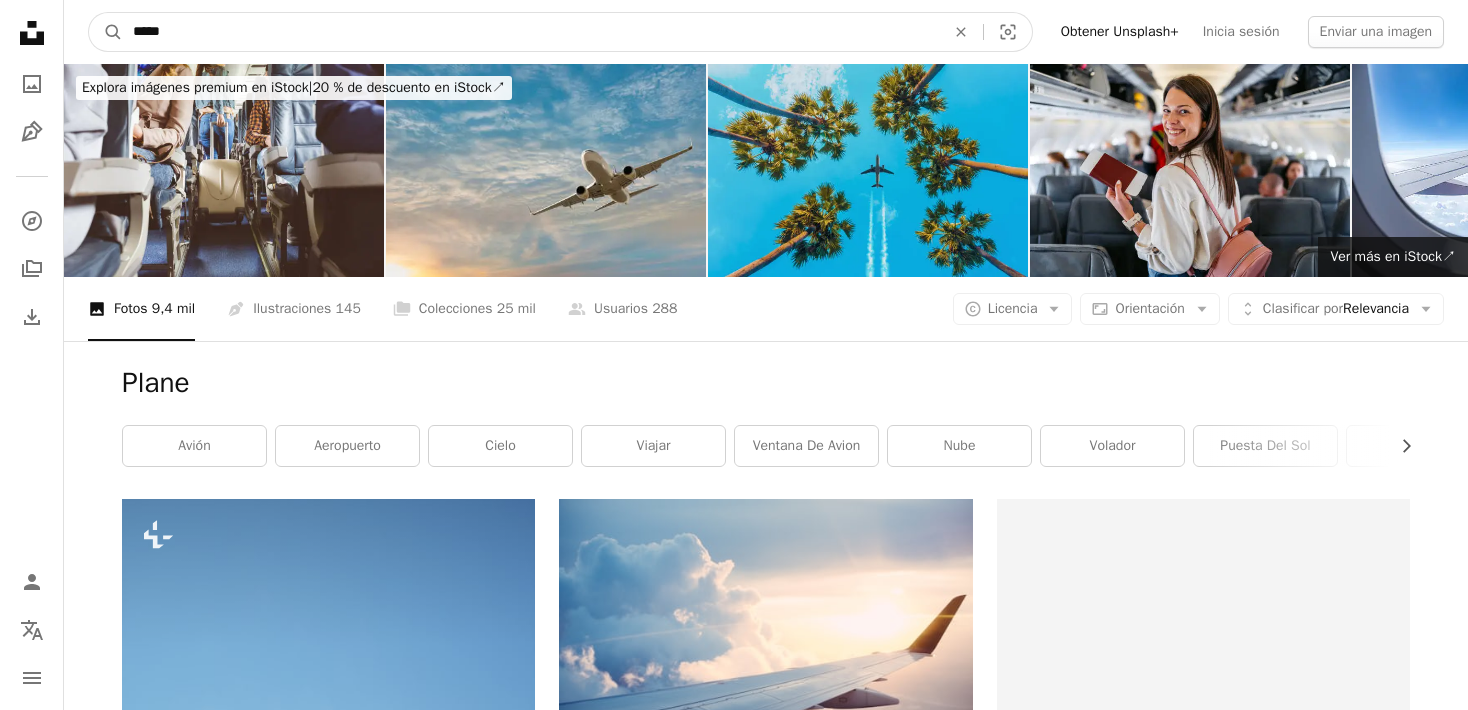 click on "*****" at bounding box center (531, 32) 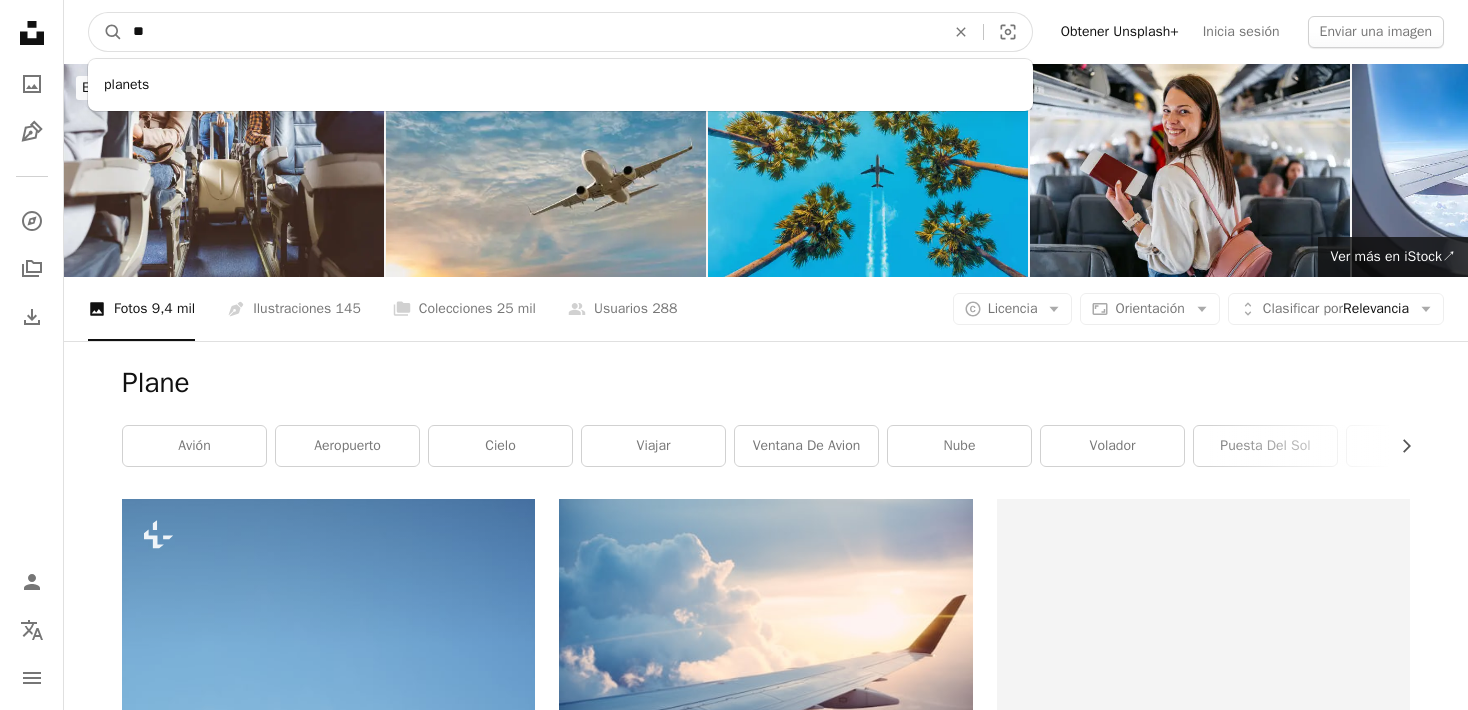 type on "*" 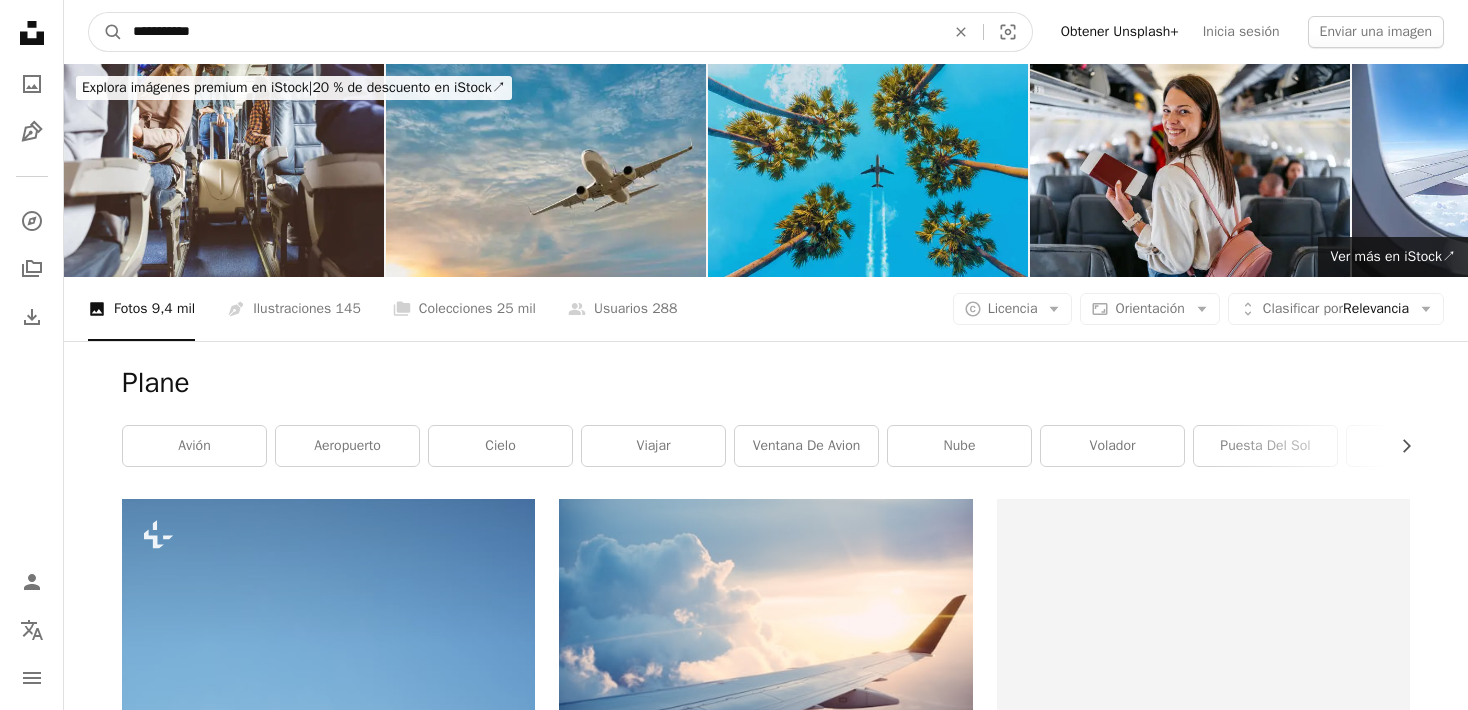 type on "**********" 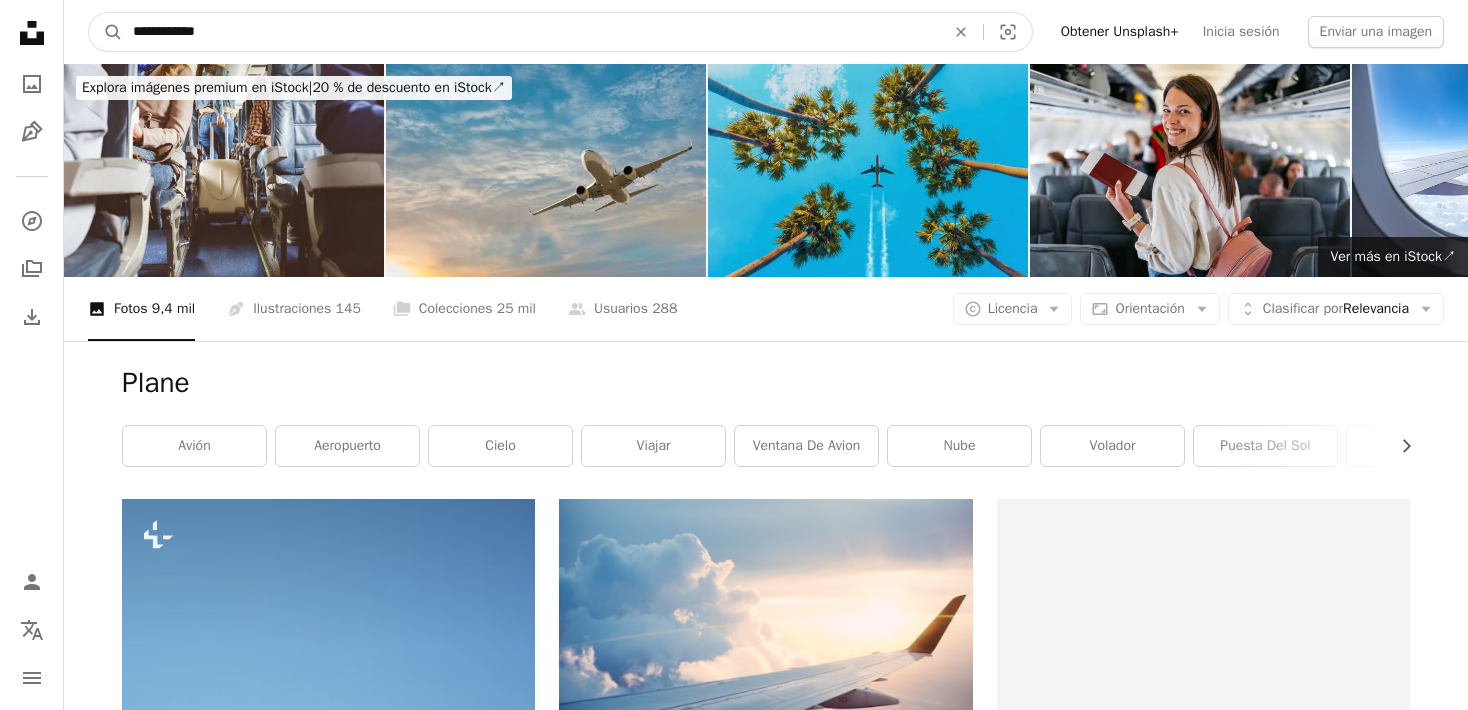 click on "A magnifying glass" at bounding box center (106, 32) 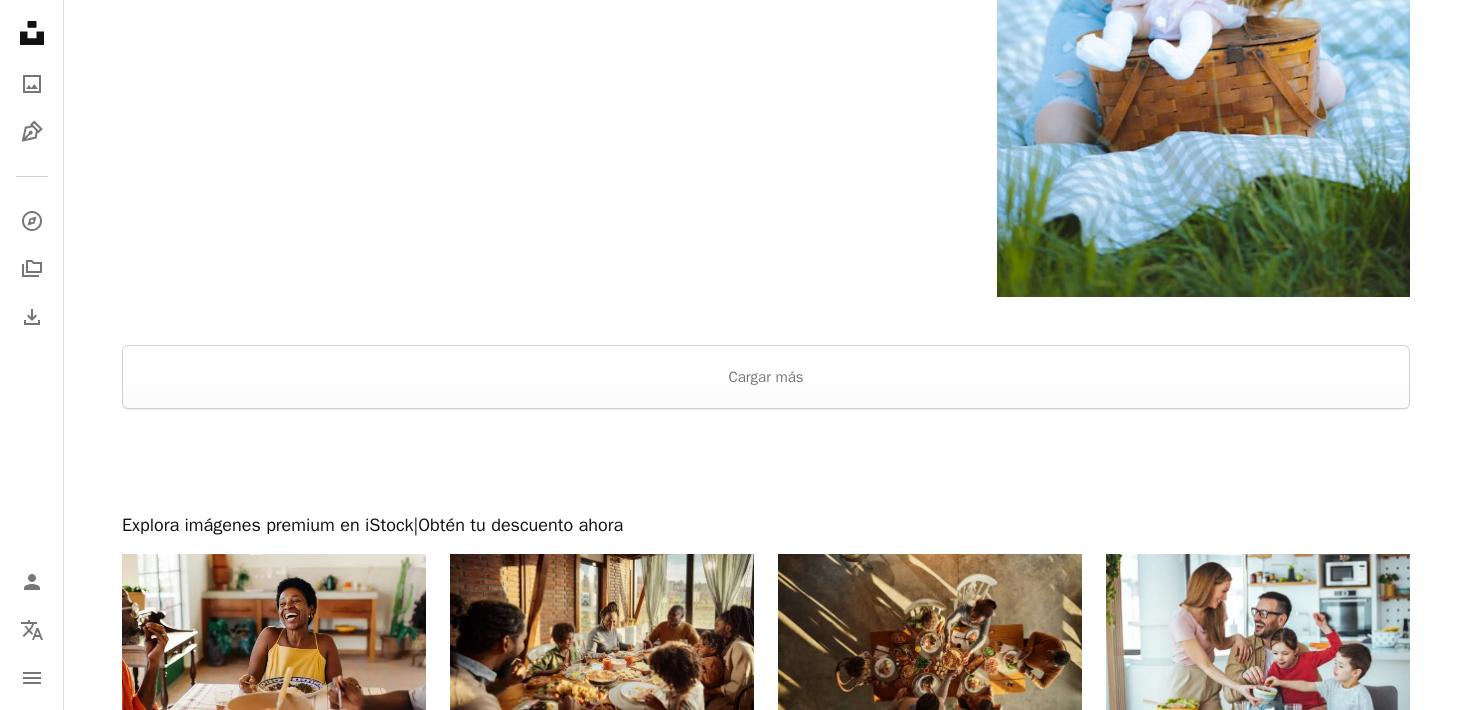 scroll, scrollTop: 3378, scrollLeft: 0, axis: vertical 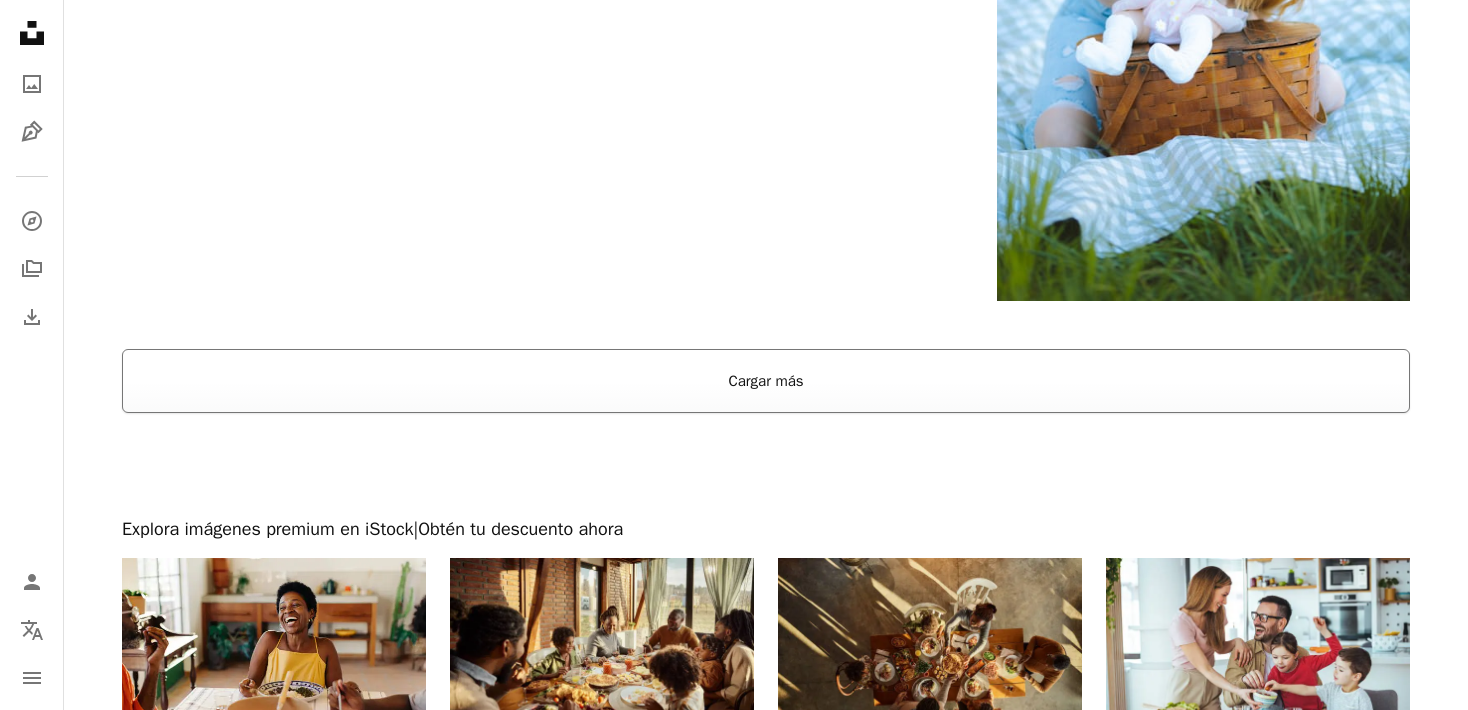 click on "Cargar más" at bounding box center [766, 381] 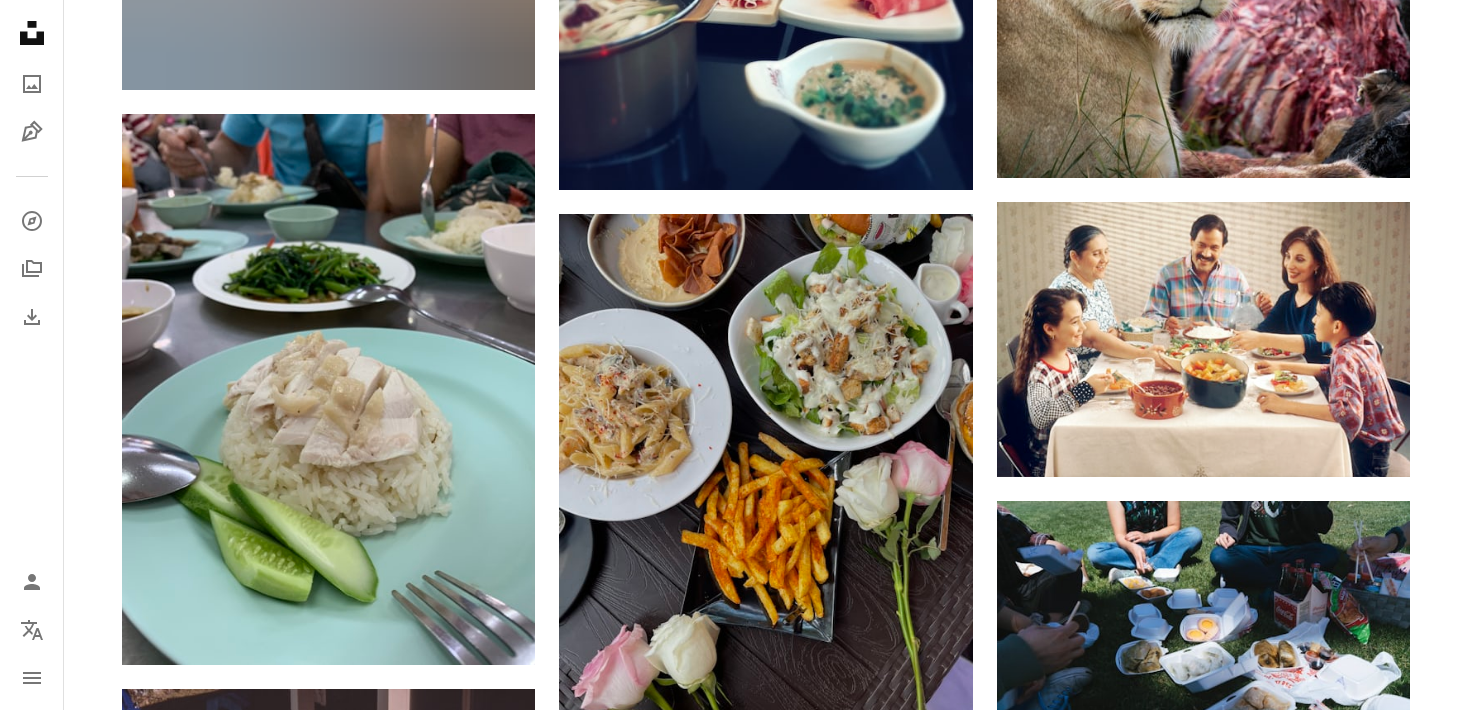 scroll, scrollTop: 14768, scrollLeft: 0, axis: vertical 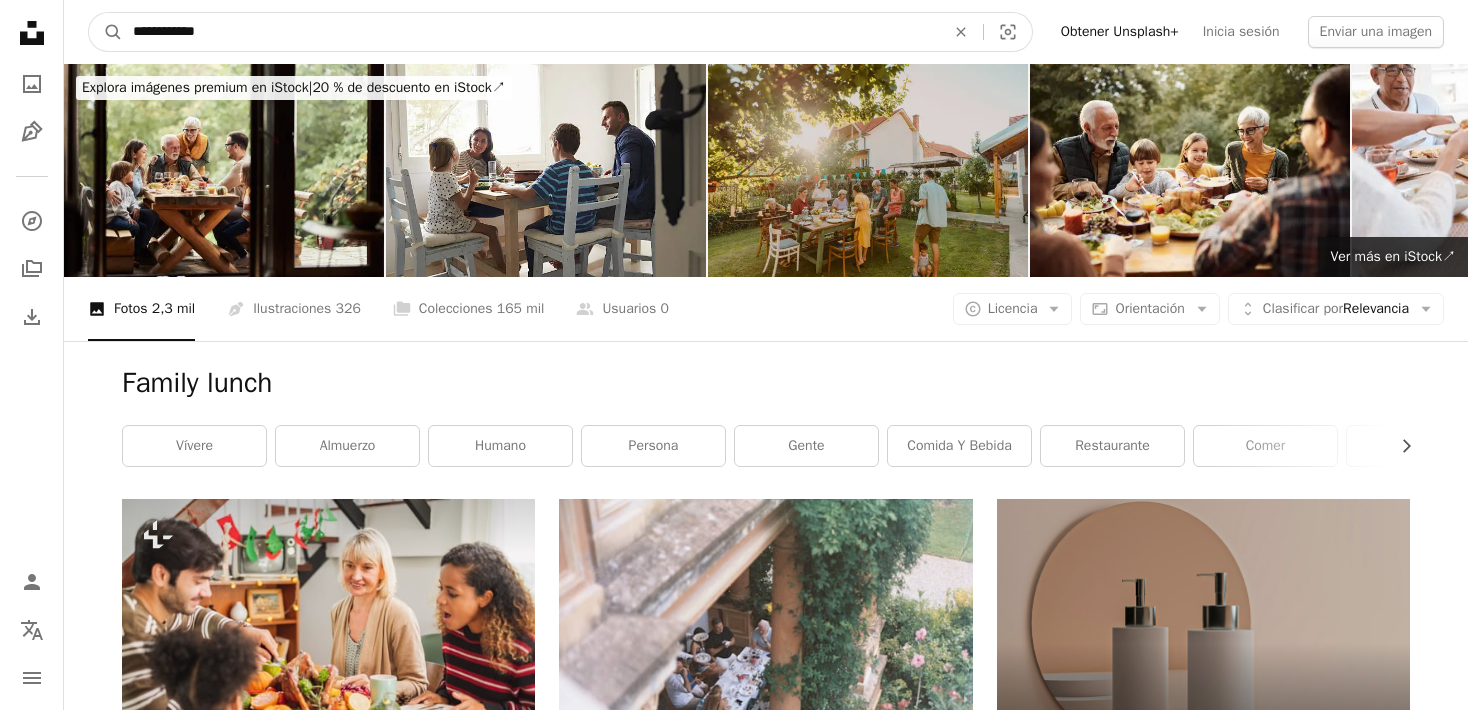 click on "**********" at bounding box center [531, 32] 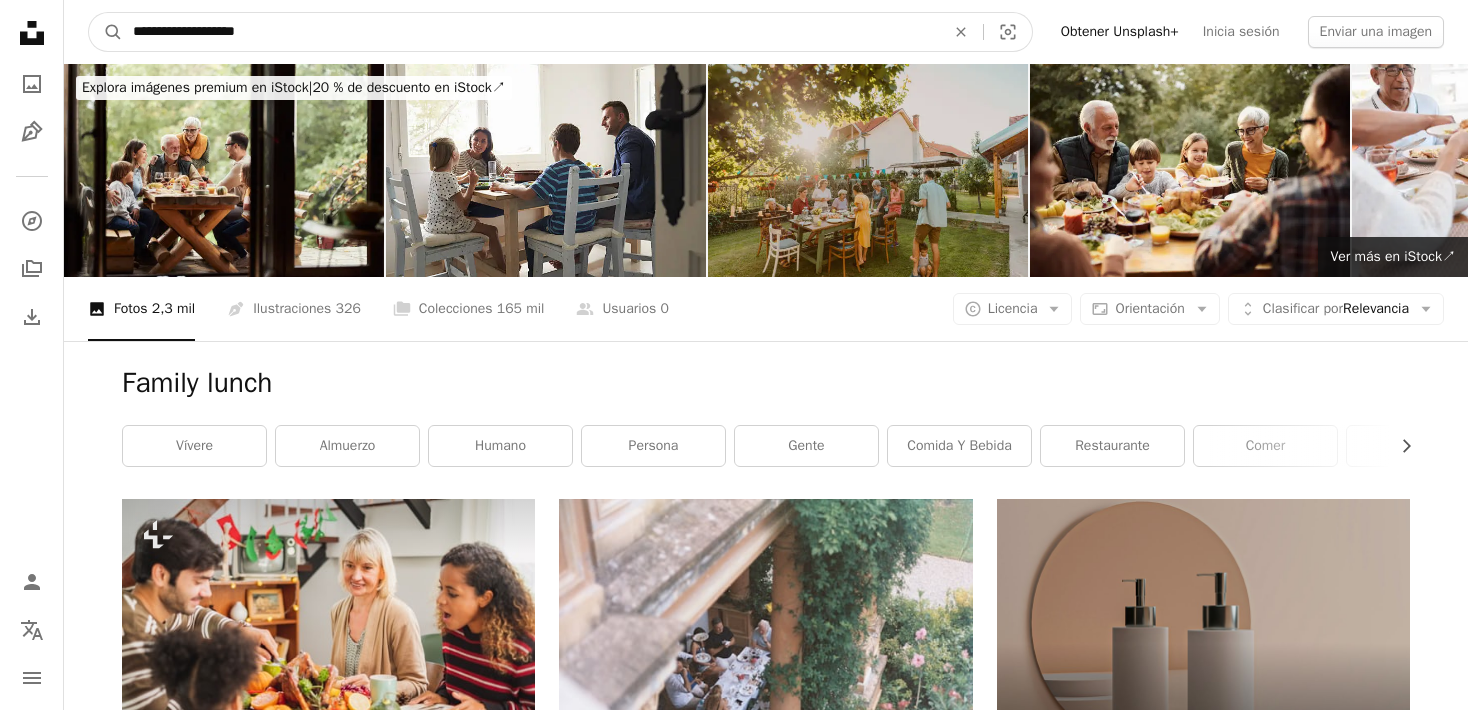 type on "**********" 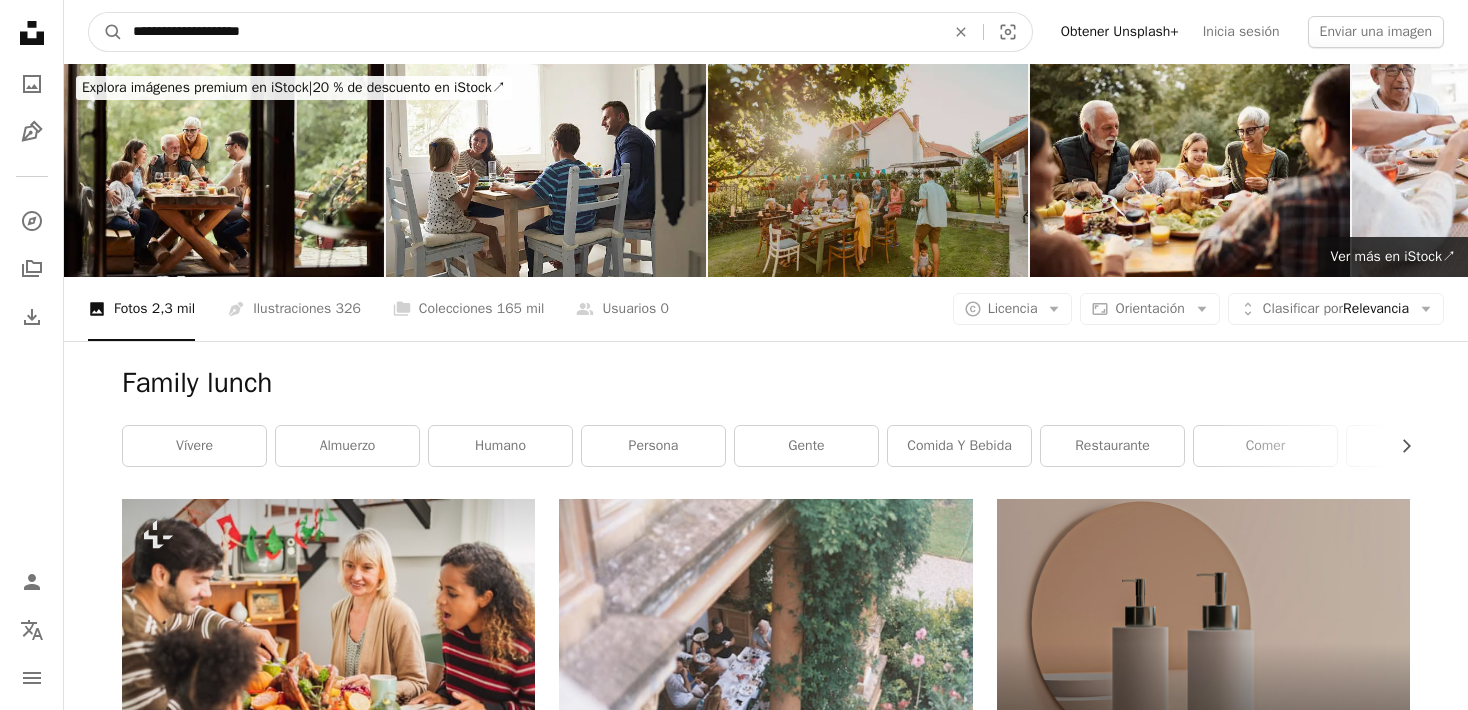 click on "A magnifying glass" at bounding box center (106, 32) 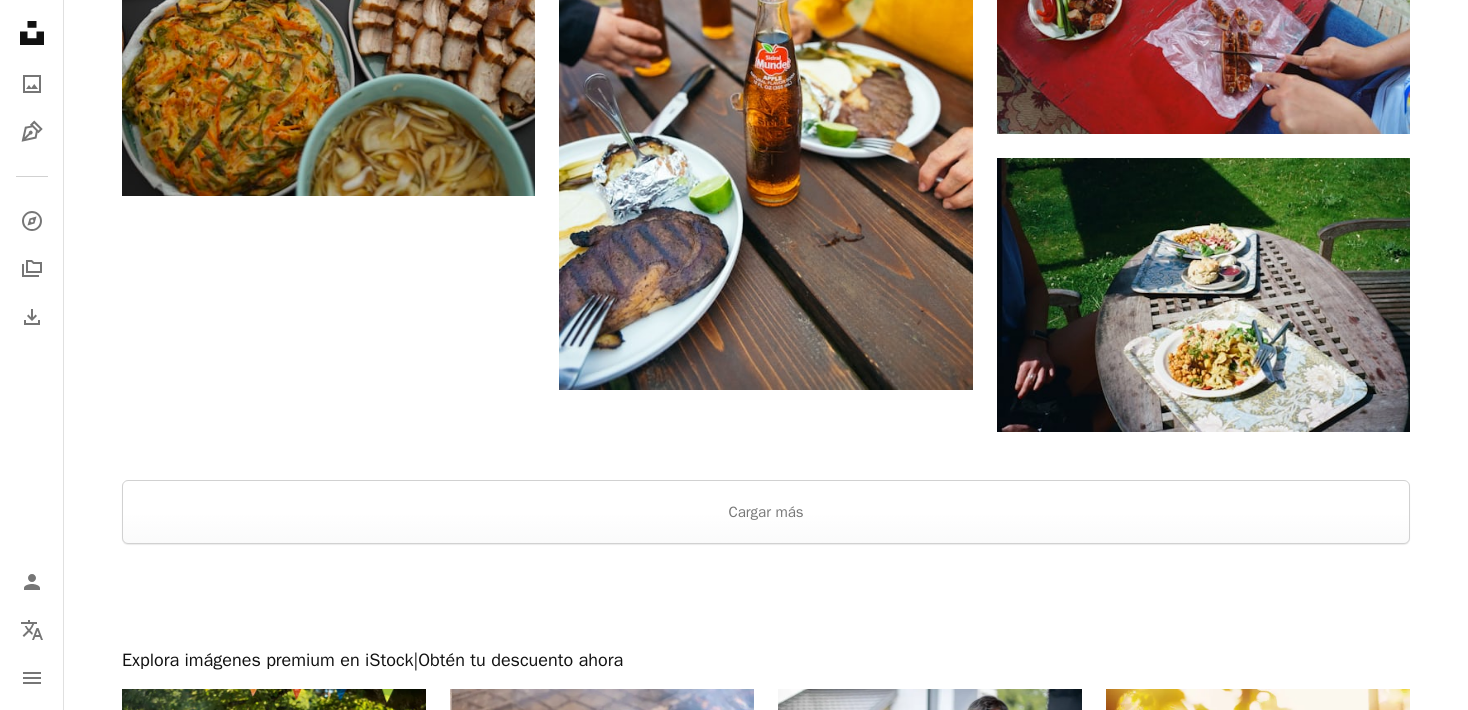scroll, scrollTop: 3152, scrollLeft: 0, axis: vertical 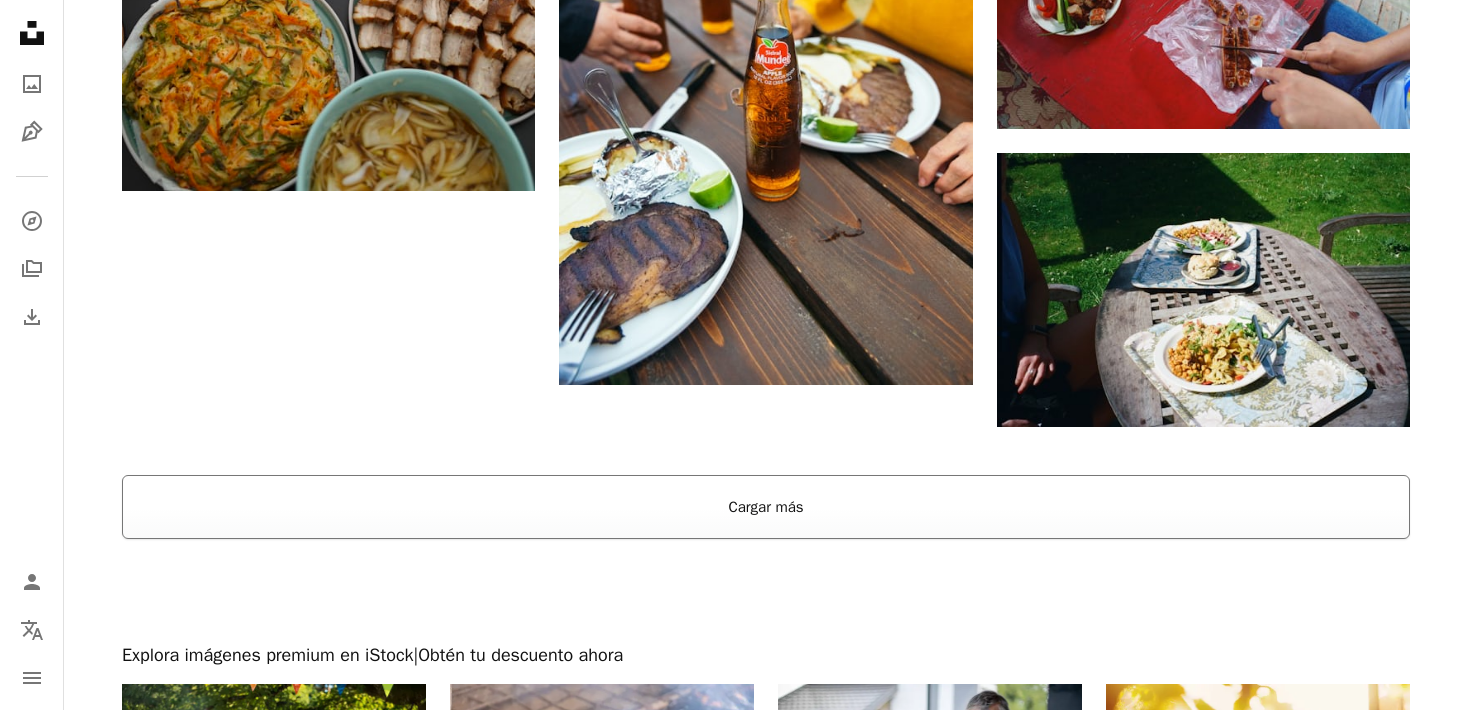 click on "Cargar más" at bounding box center [766, 507] 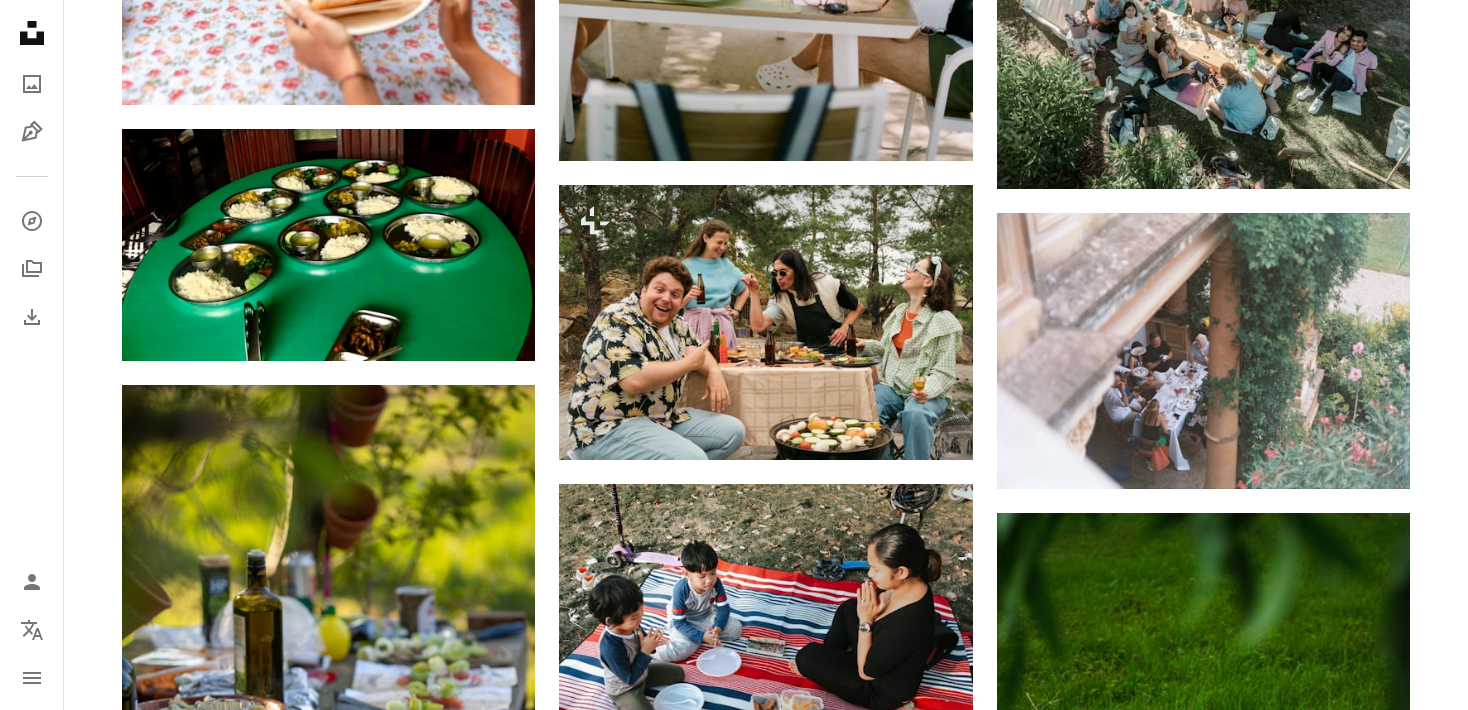 scroll, scrollTop: 4088, scrollLeft: 0, axis: vertical 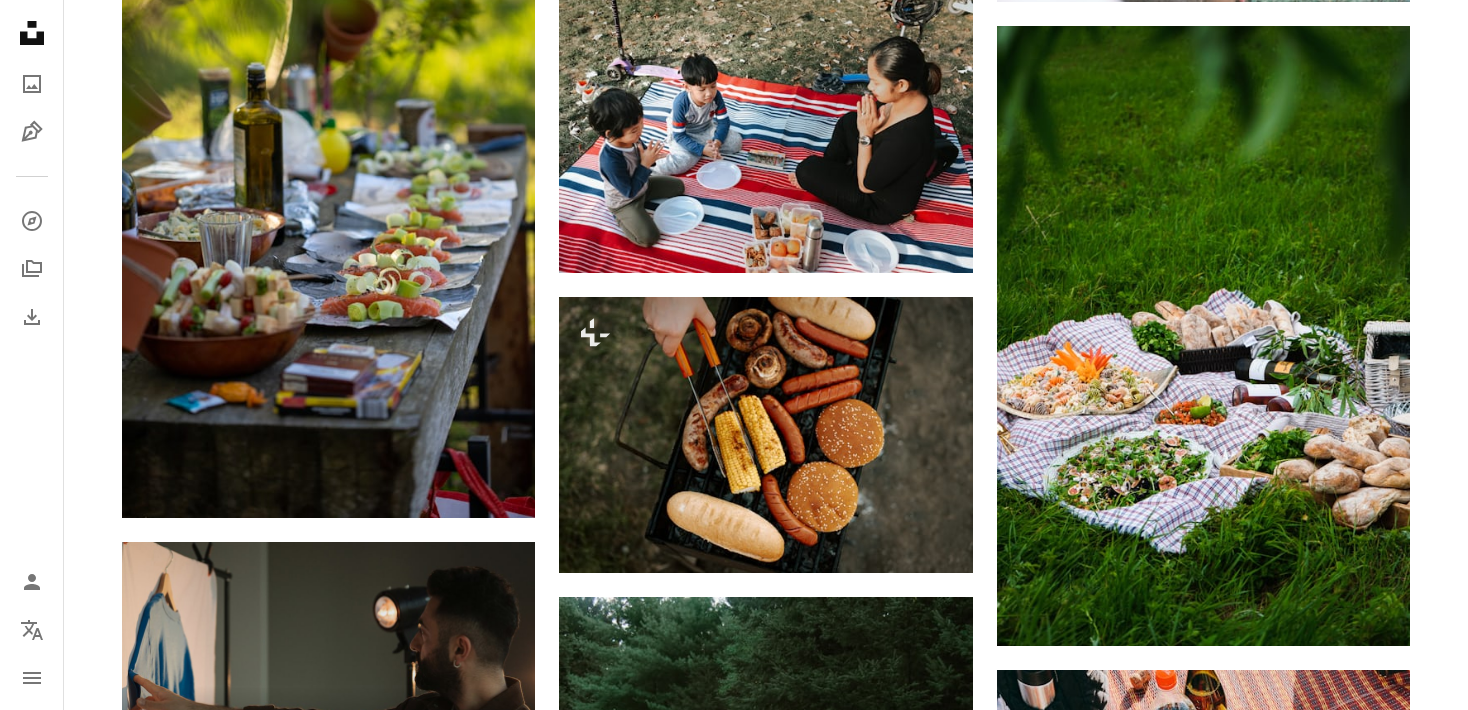 click on "[FIRST] [LAST]" at bounding box center [765, 10] 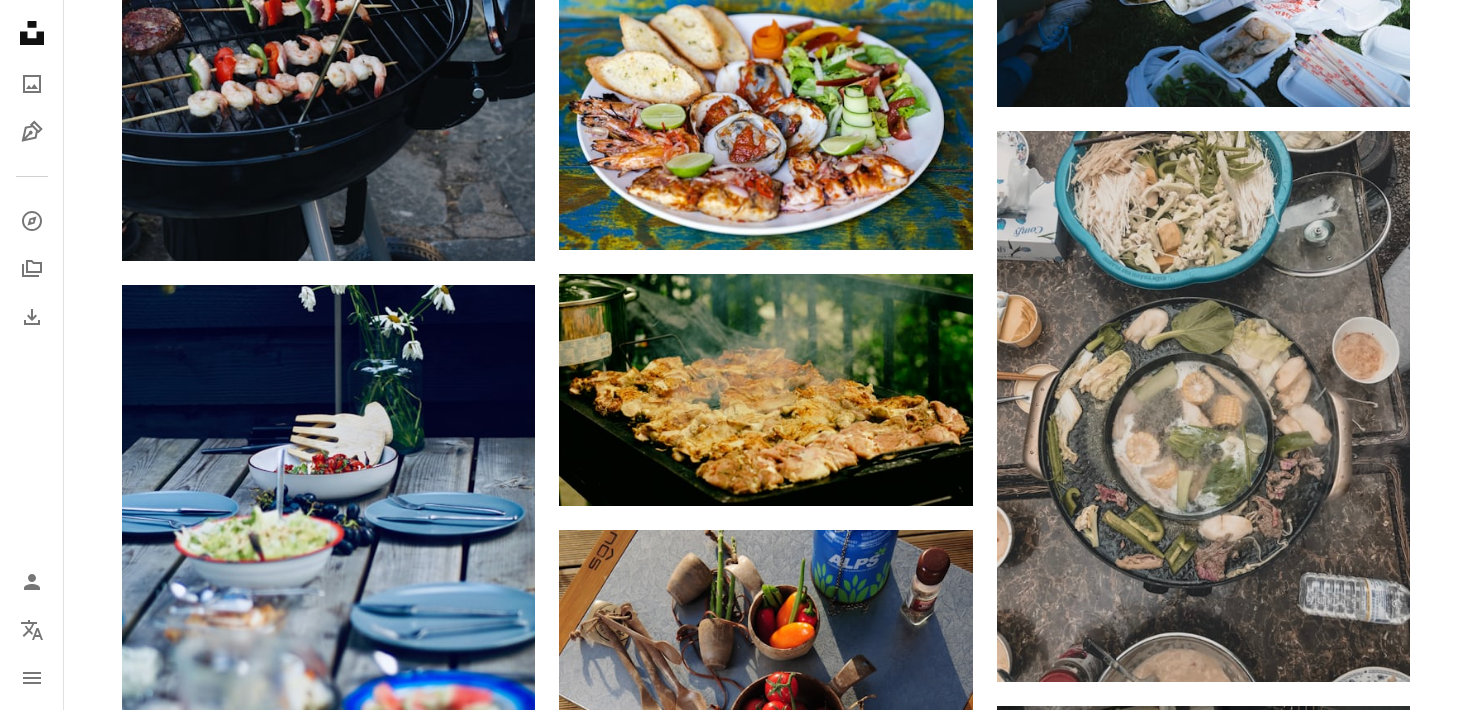 scroll, scrollTop: 8593, scrollLeft: 0, axis: vertical 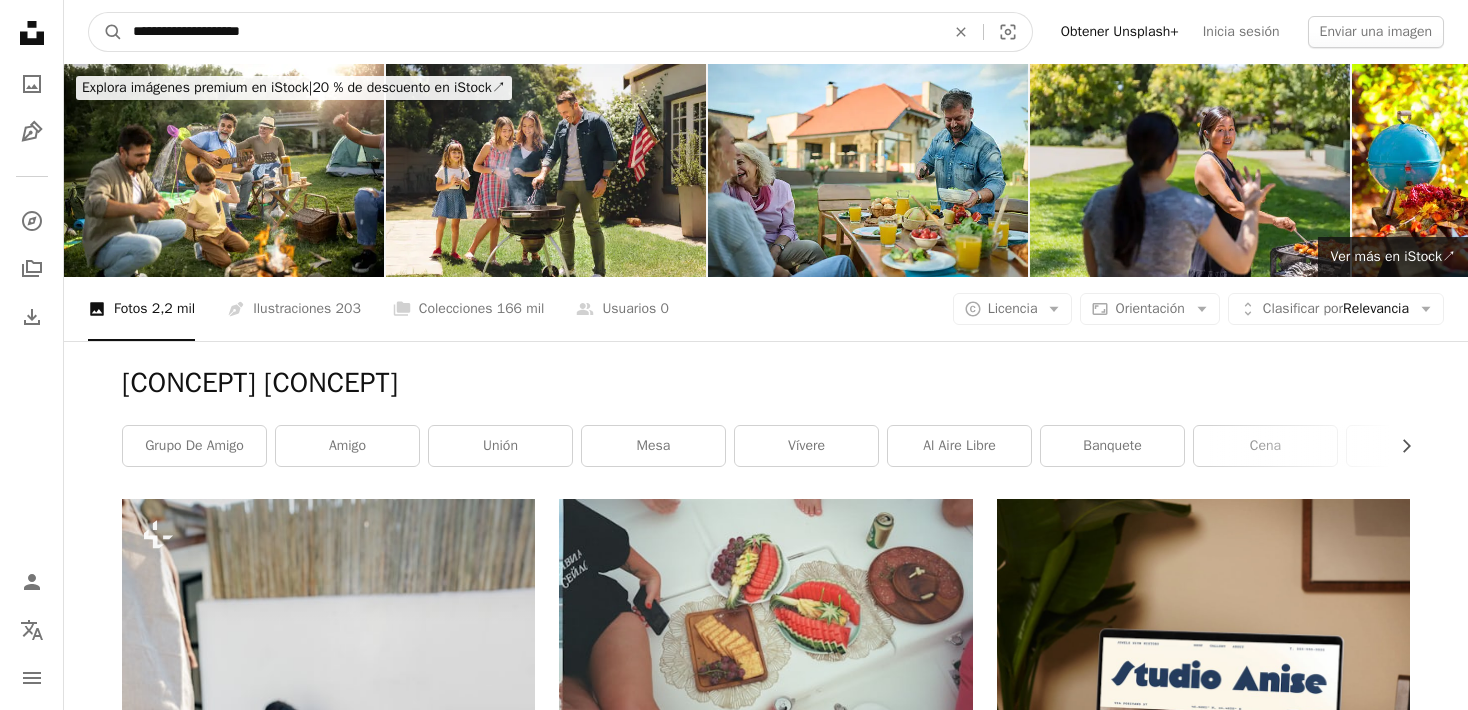 click on "**********" at bounding box center (531, 32) 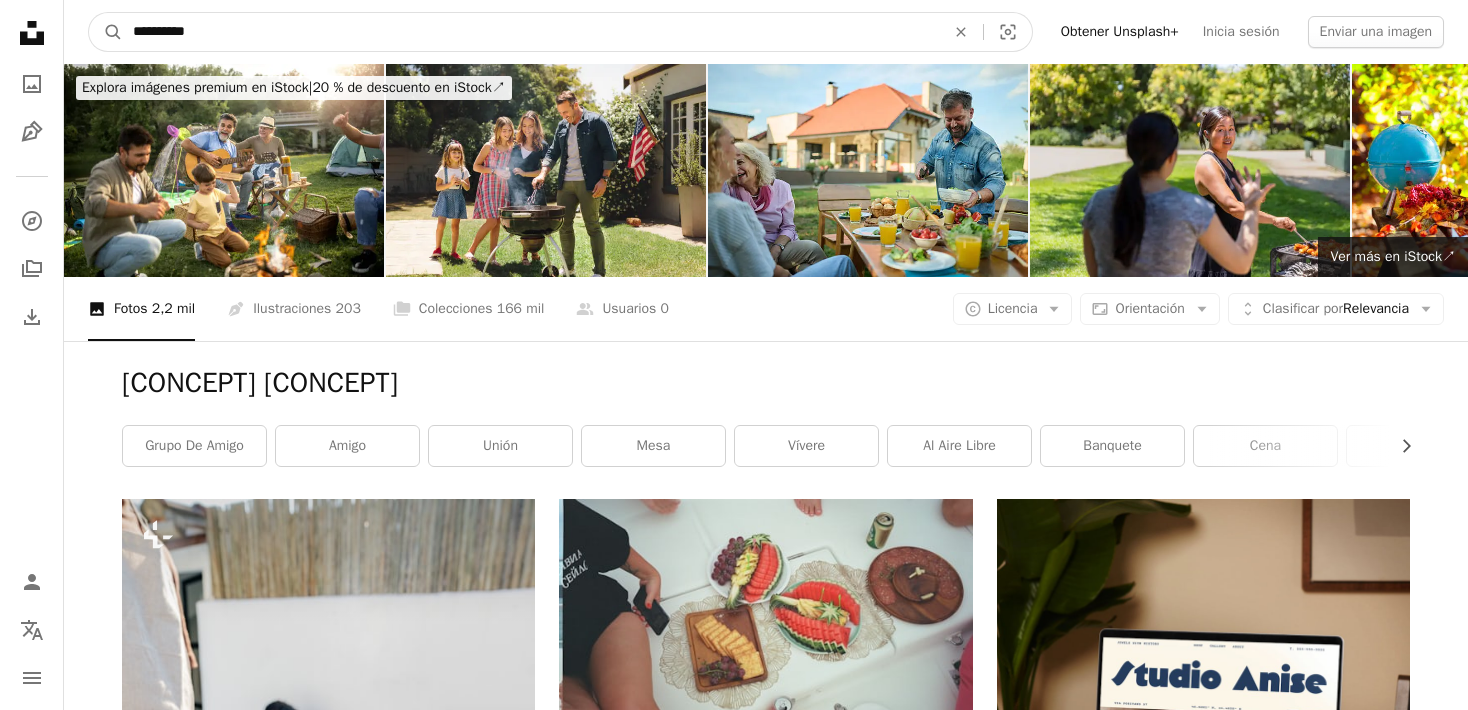 type on "**********" 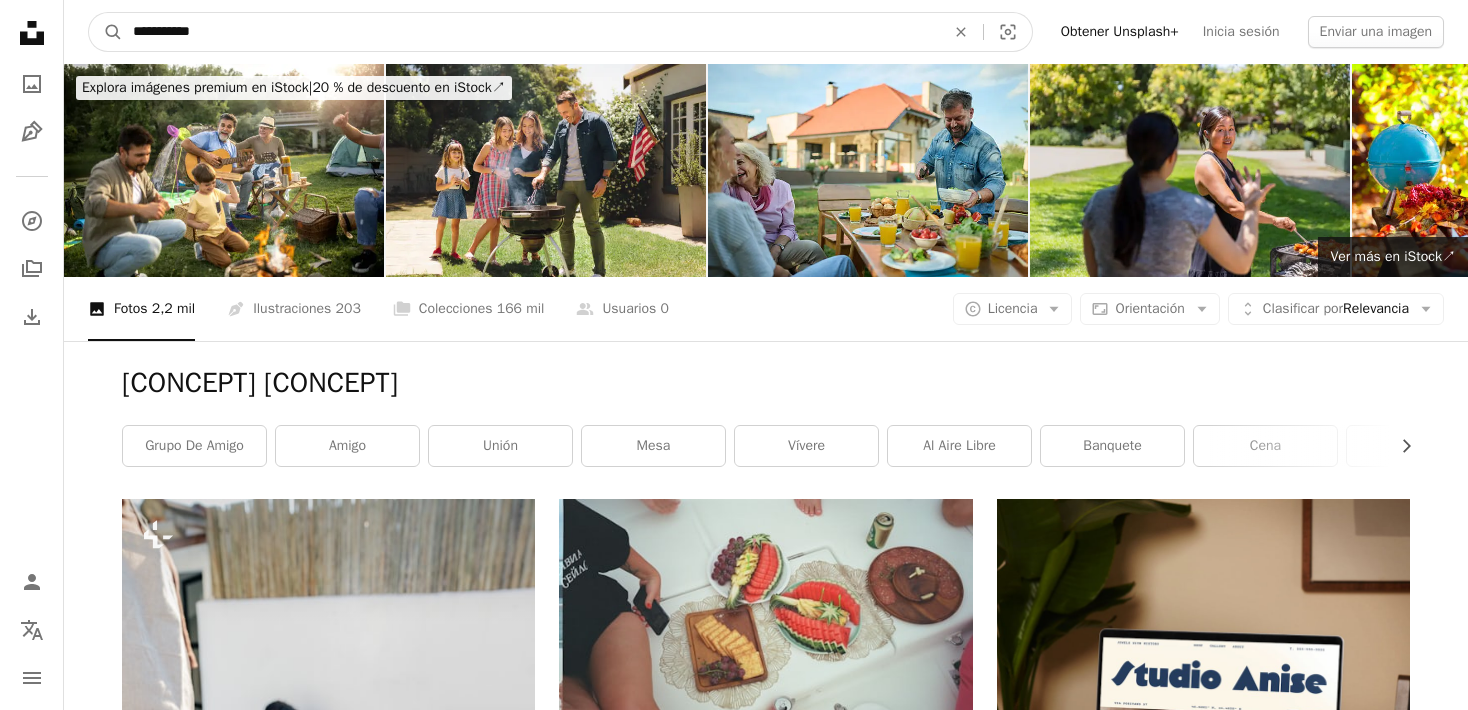 click on "A magnifying glass" at bounding box center (106, 32) 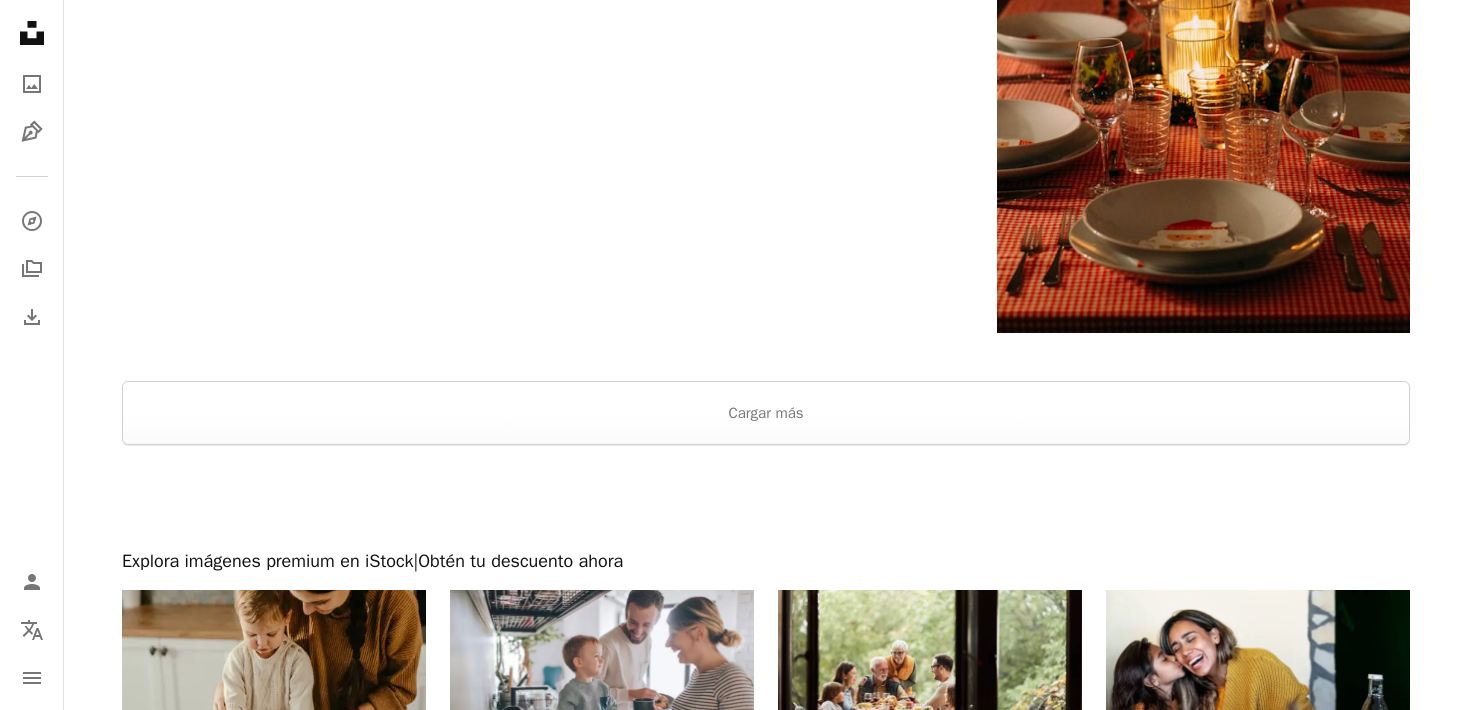 scroll, scrollTop: 3449, scrollLeft: 0, axis: vertical 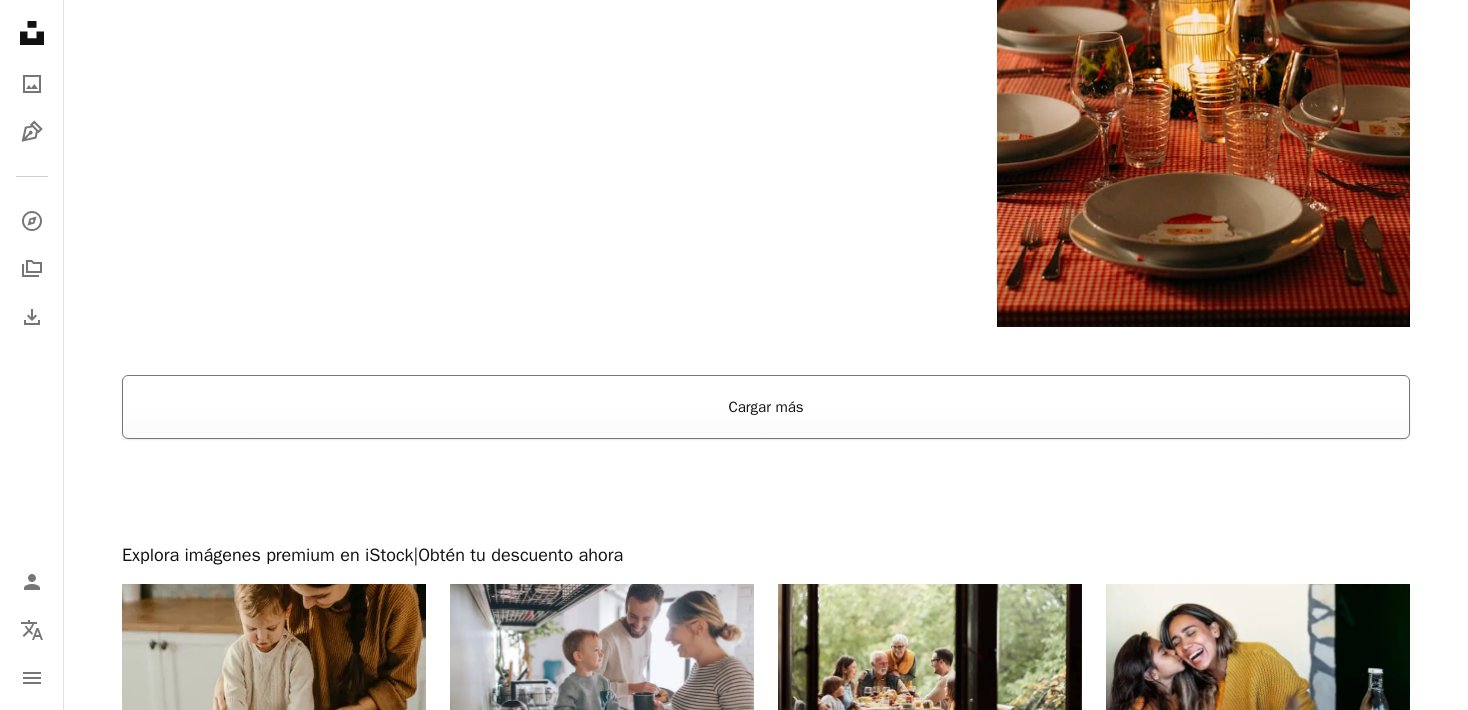click on "Cargar más" at bounding box center [766, 407] 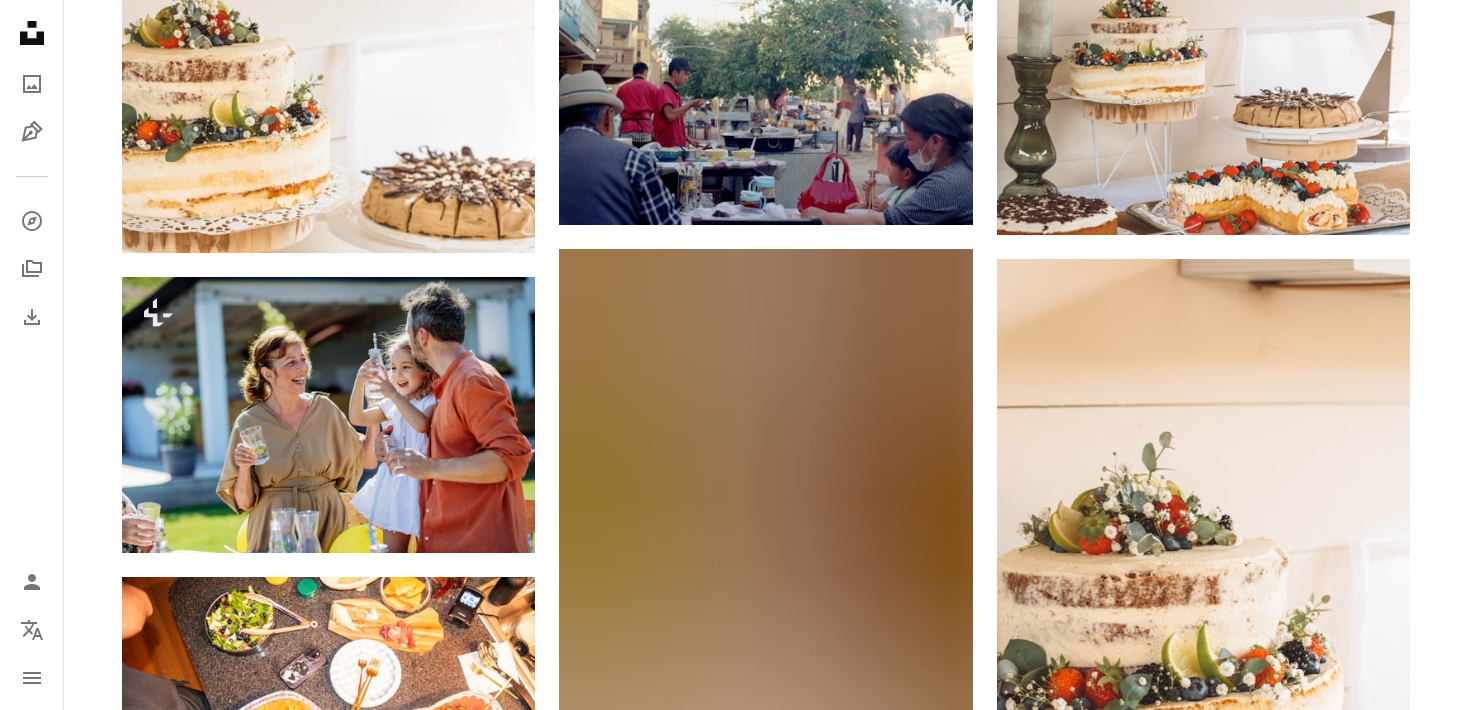 scroll, scrollTop: 8130, scrollLeft: 0, axis: vertical 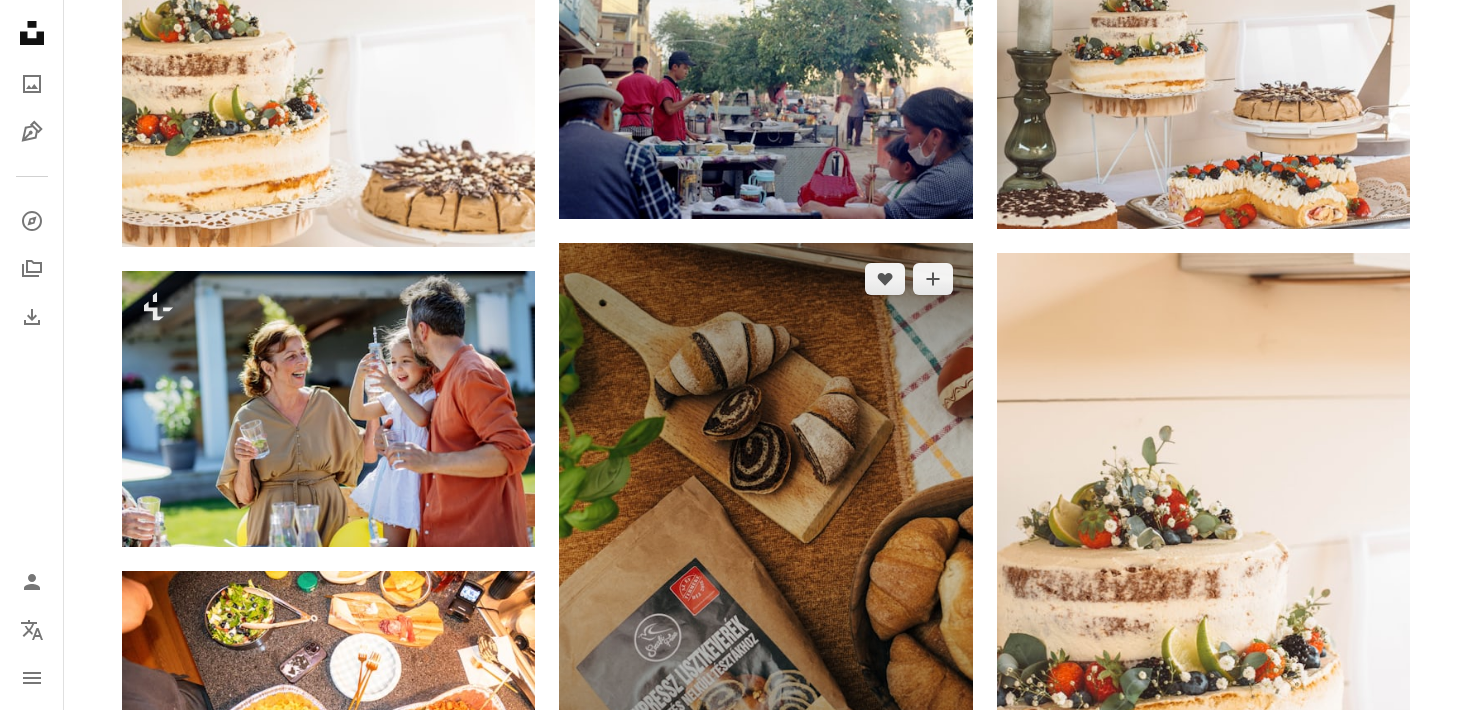 click at bounding box center (765, 526) 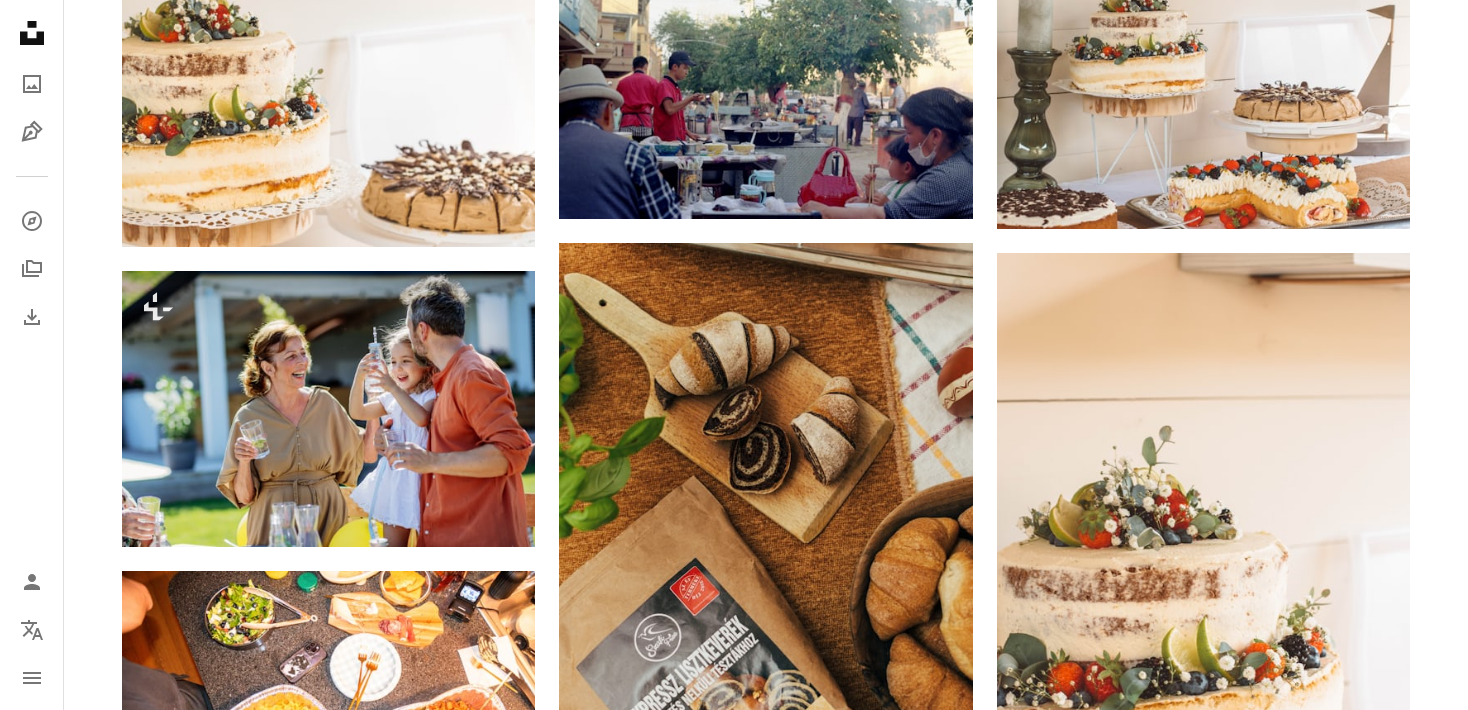 scroll, scrollTop: 8616, scrollLeft: 0, axis: vertical 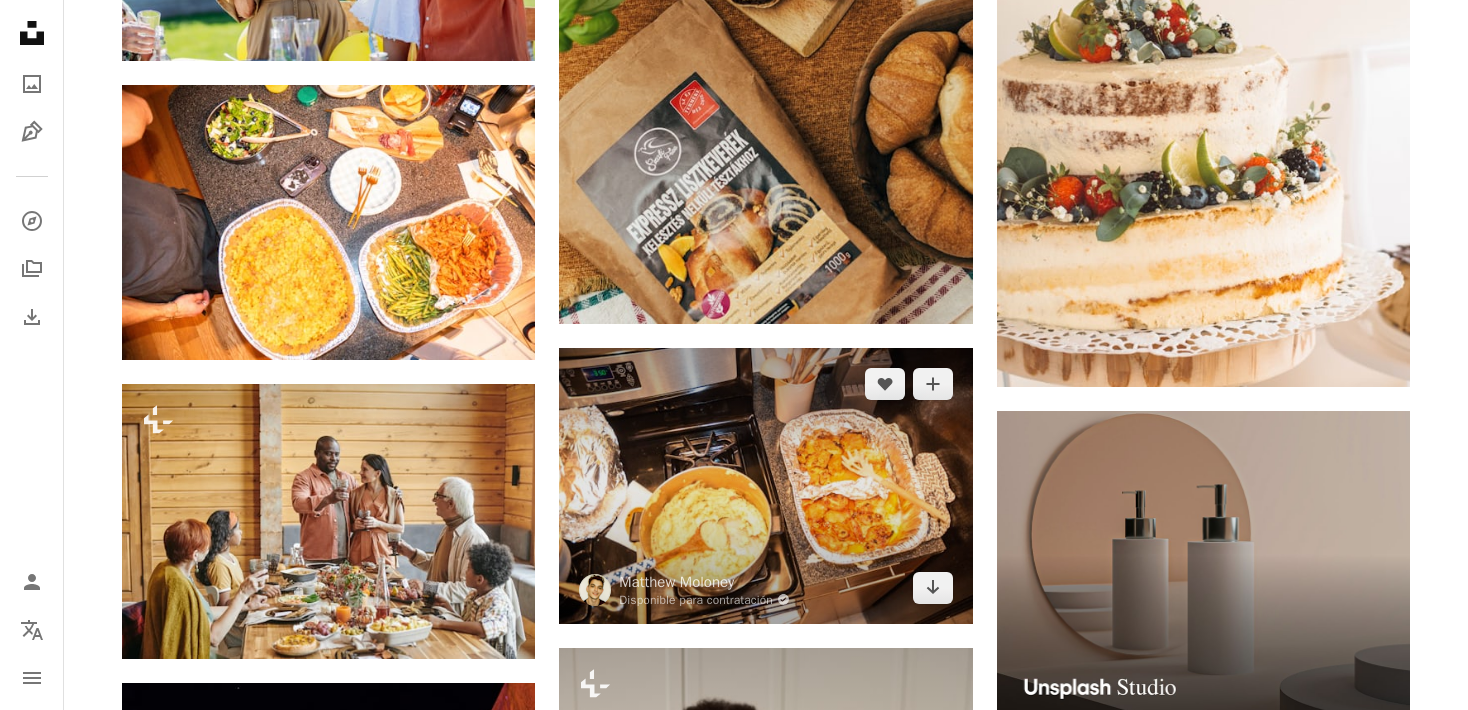 click at bounding box center [765, 485] 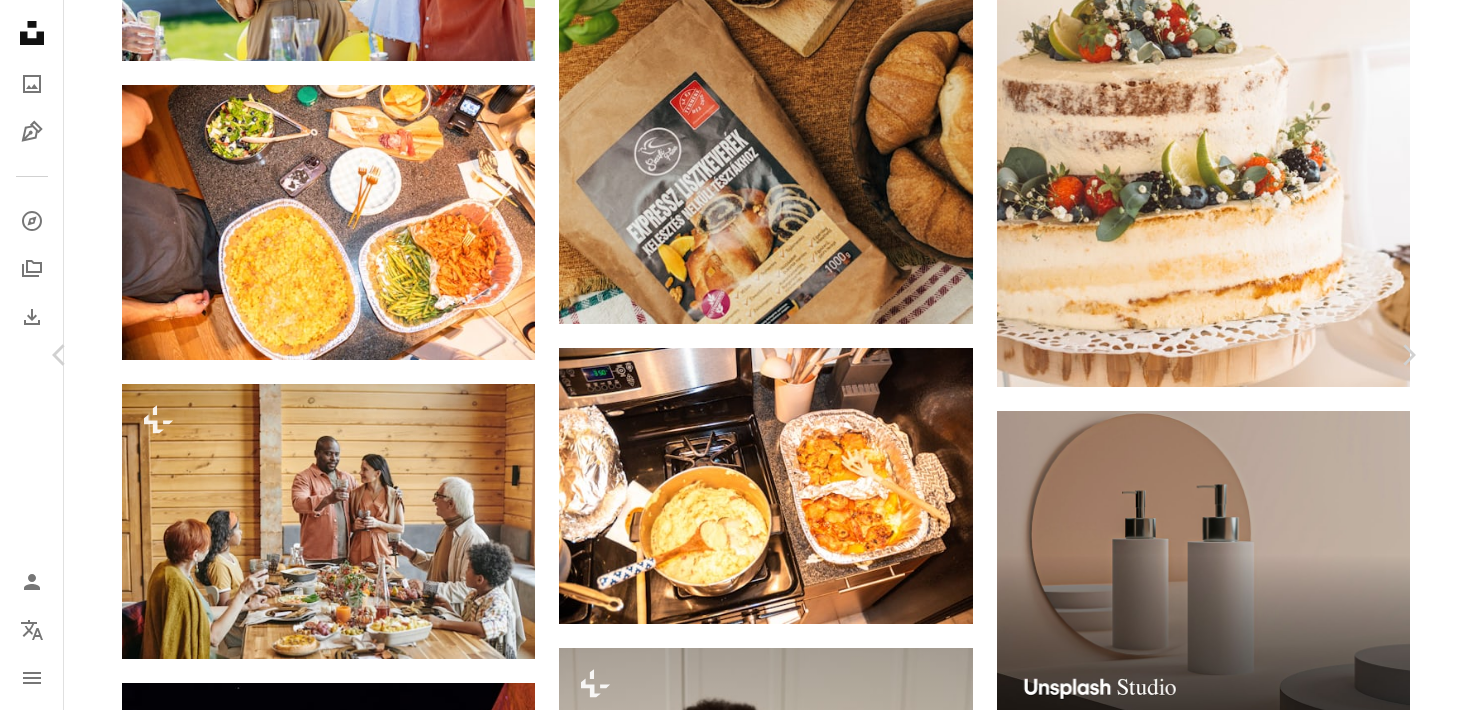 click at bounding box center [727, 4162] 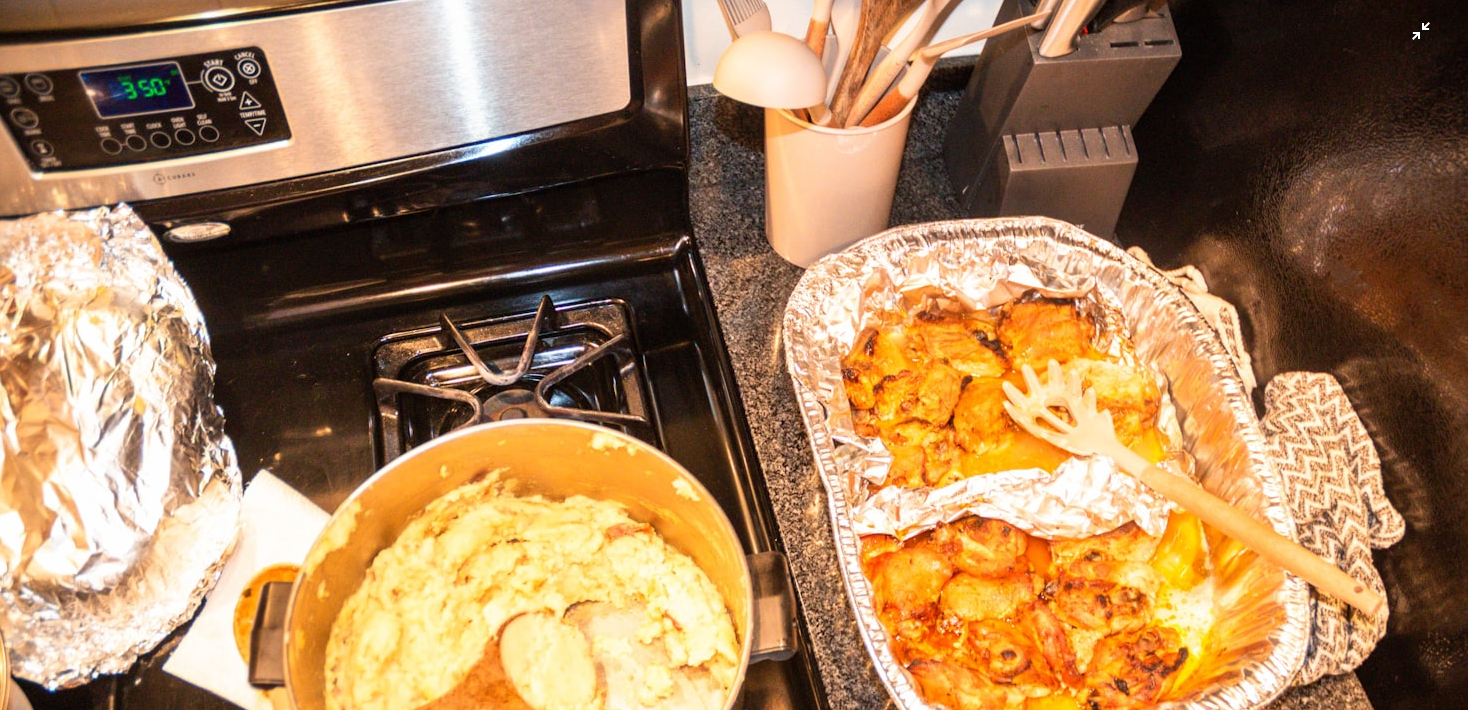 scroll, scrollTop: 129, scrollLeft: 0, axis: vertical 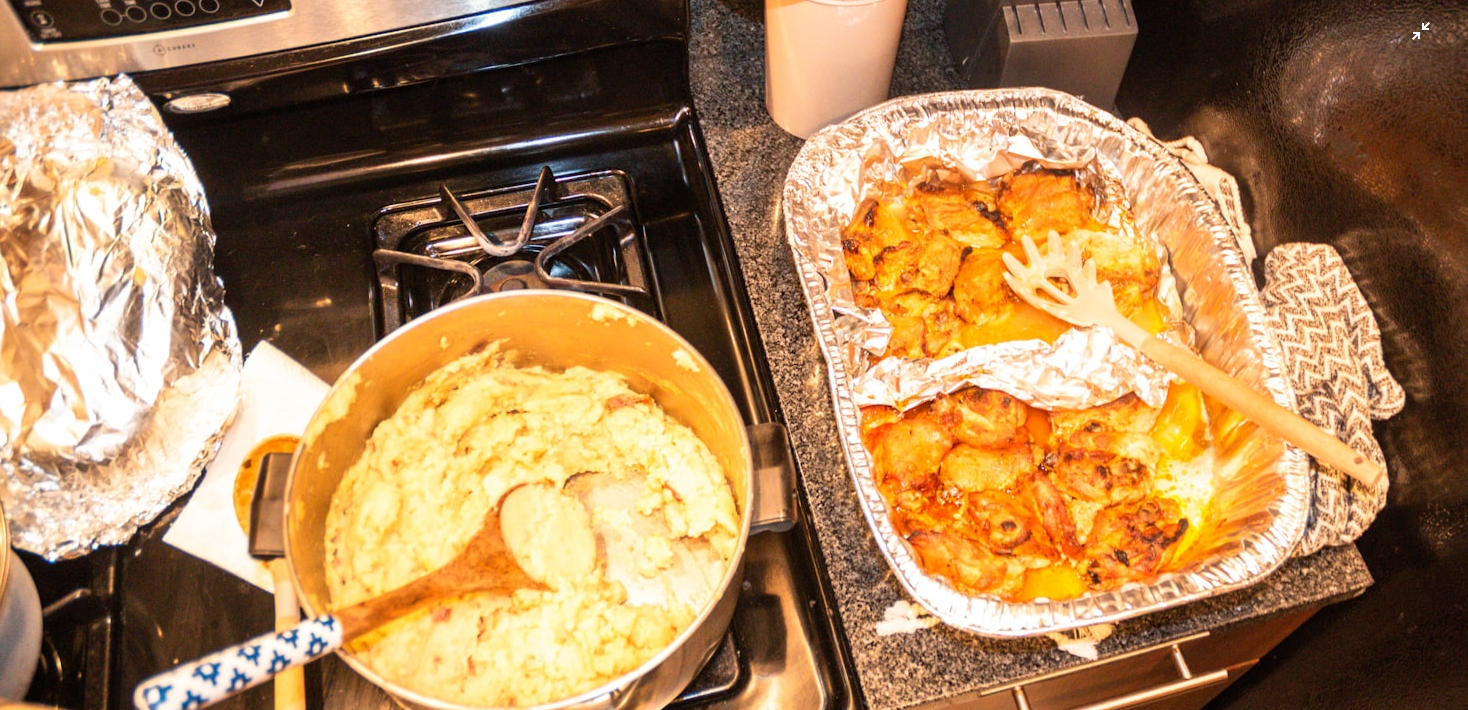 click at bounding box center [734, 360] 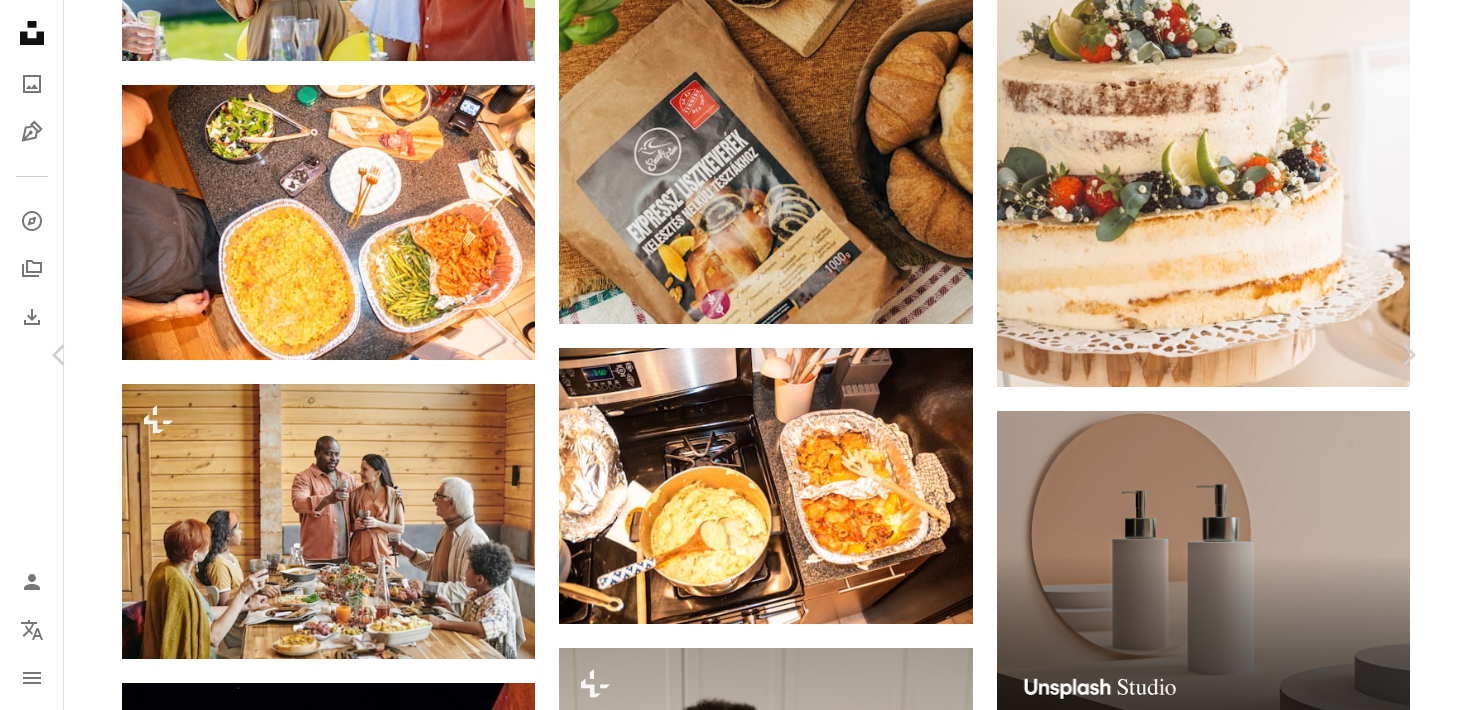 click on "An X shape" at bounding box center (20, 20) 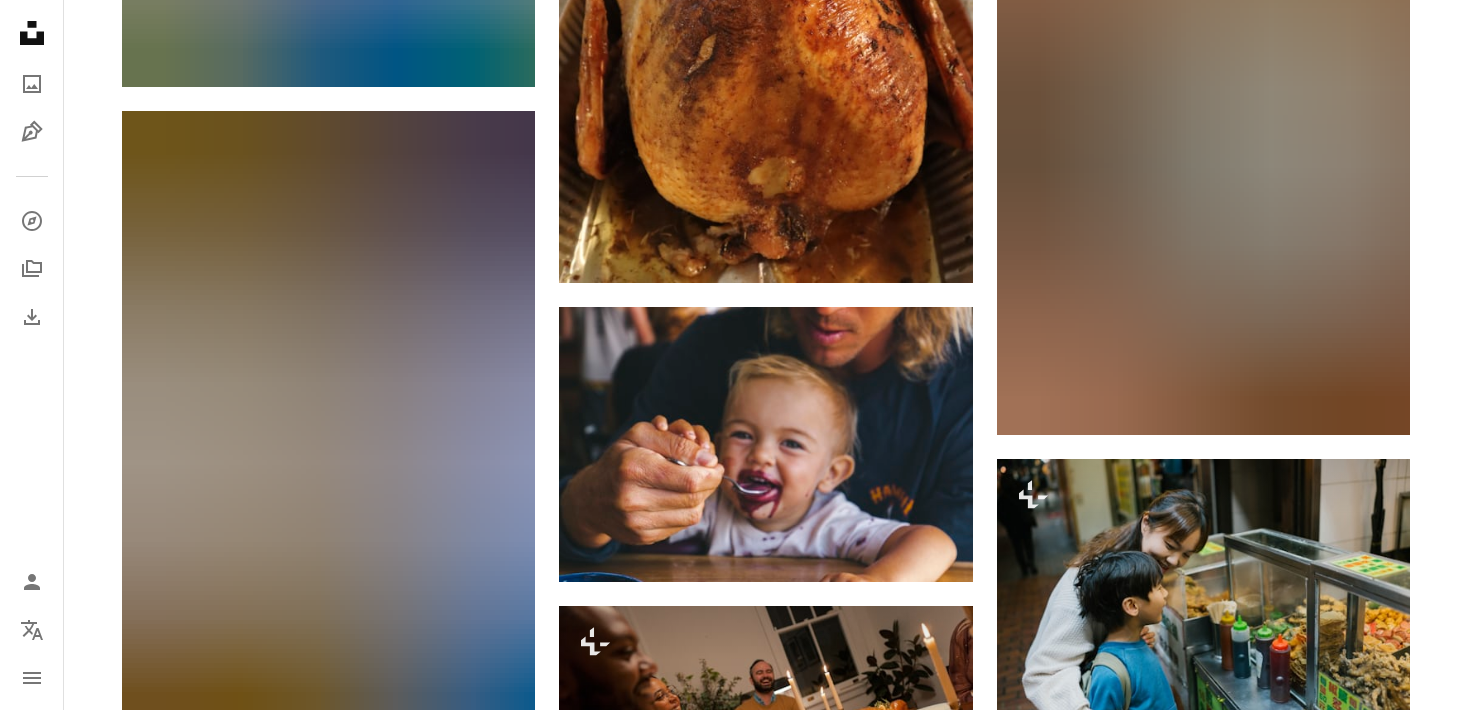 scroll, scrollTop: 30898, scrollLeft: 0, axis: vertical 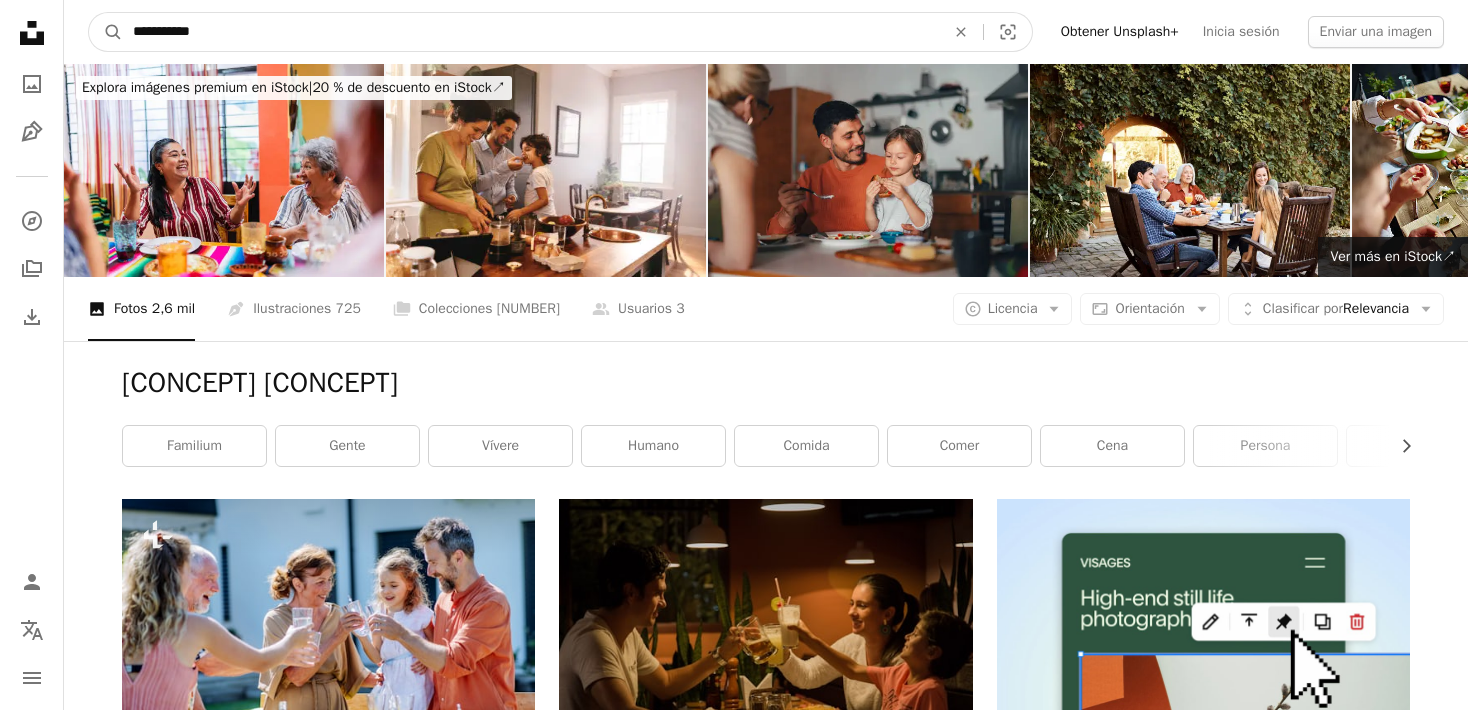 click on "**********" at bounding box center [531, 32] 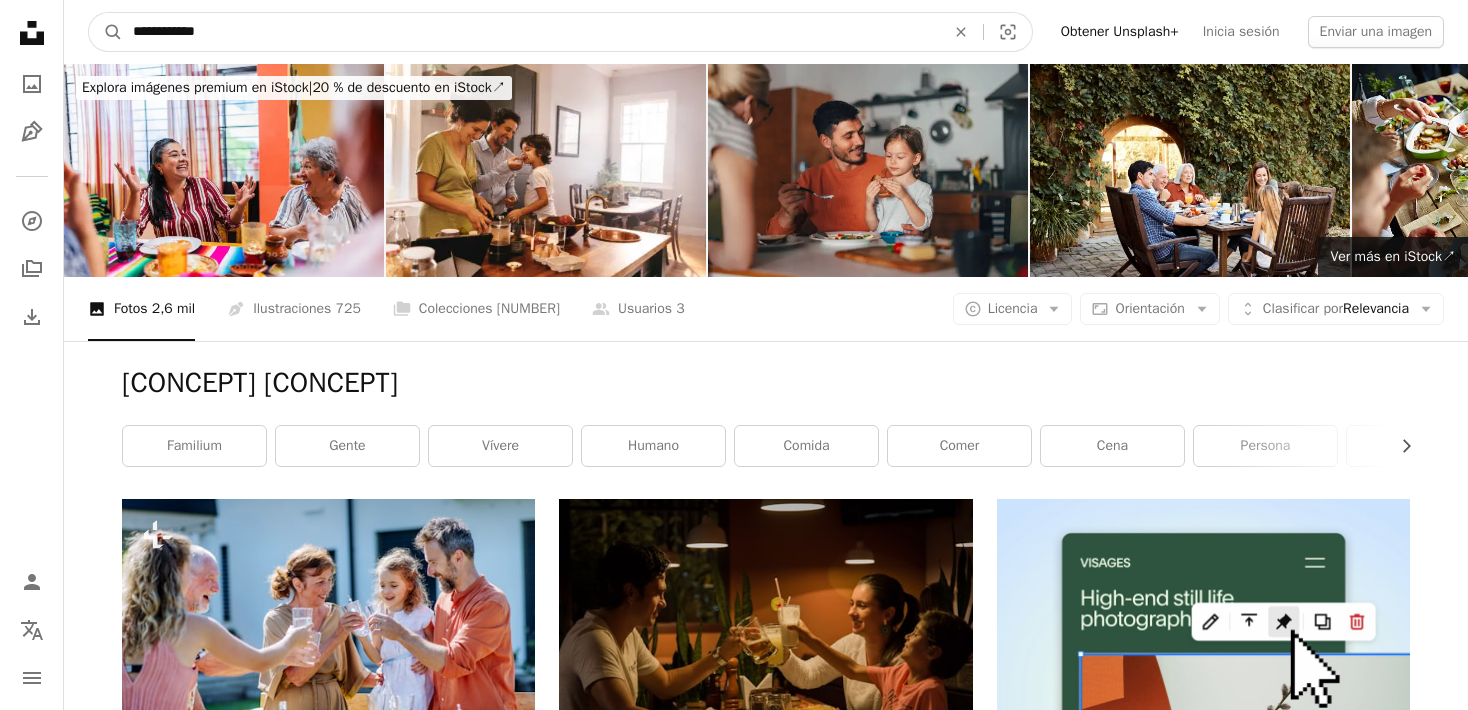 type on "**********" 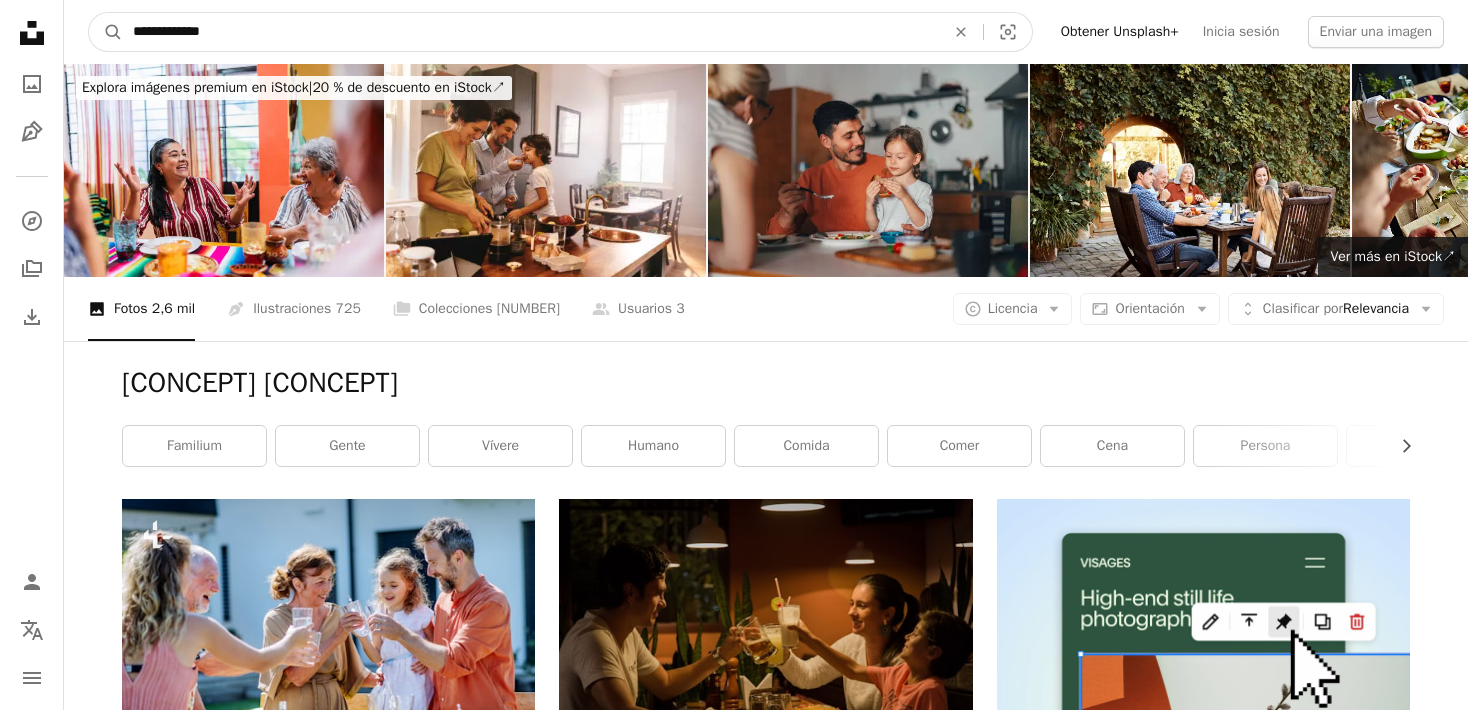 click on "A magnifying glass" at bounding box center [106, 32] 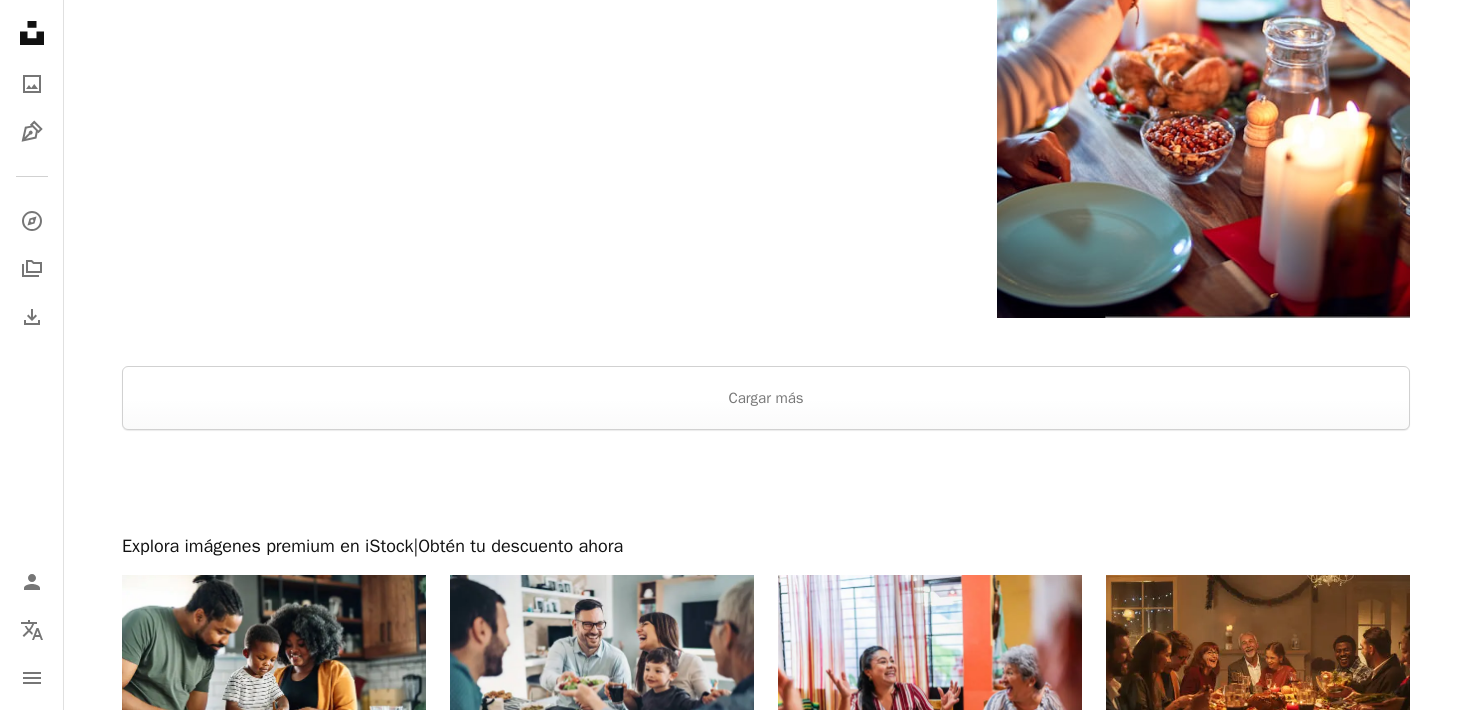 scroll, scrollTop: 3329, scrollLeft: 0, axis: vertical 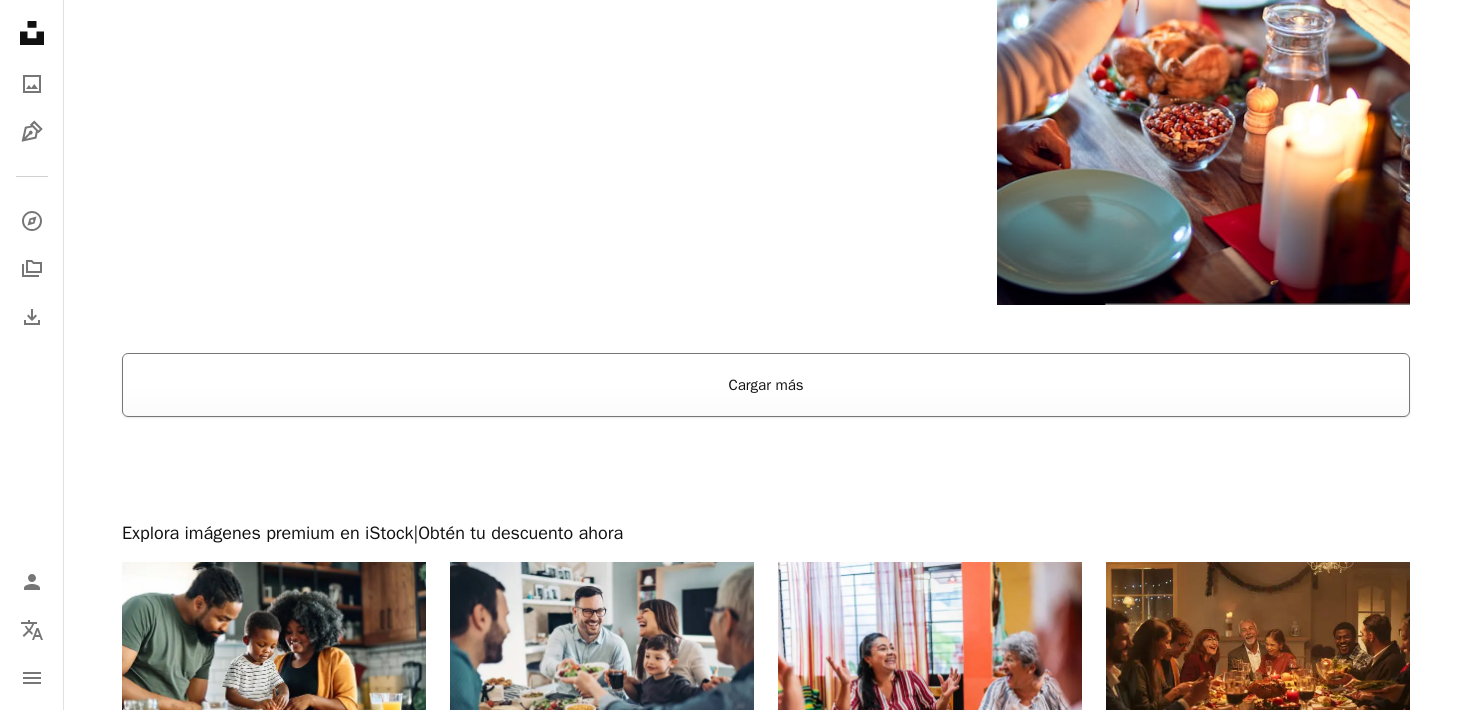 click on "Cargar más" at bounding box center (766, 385) 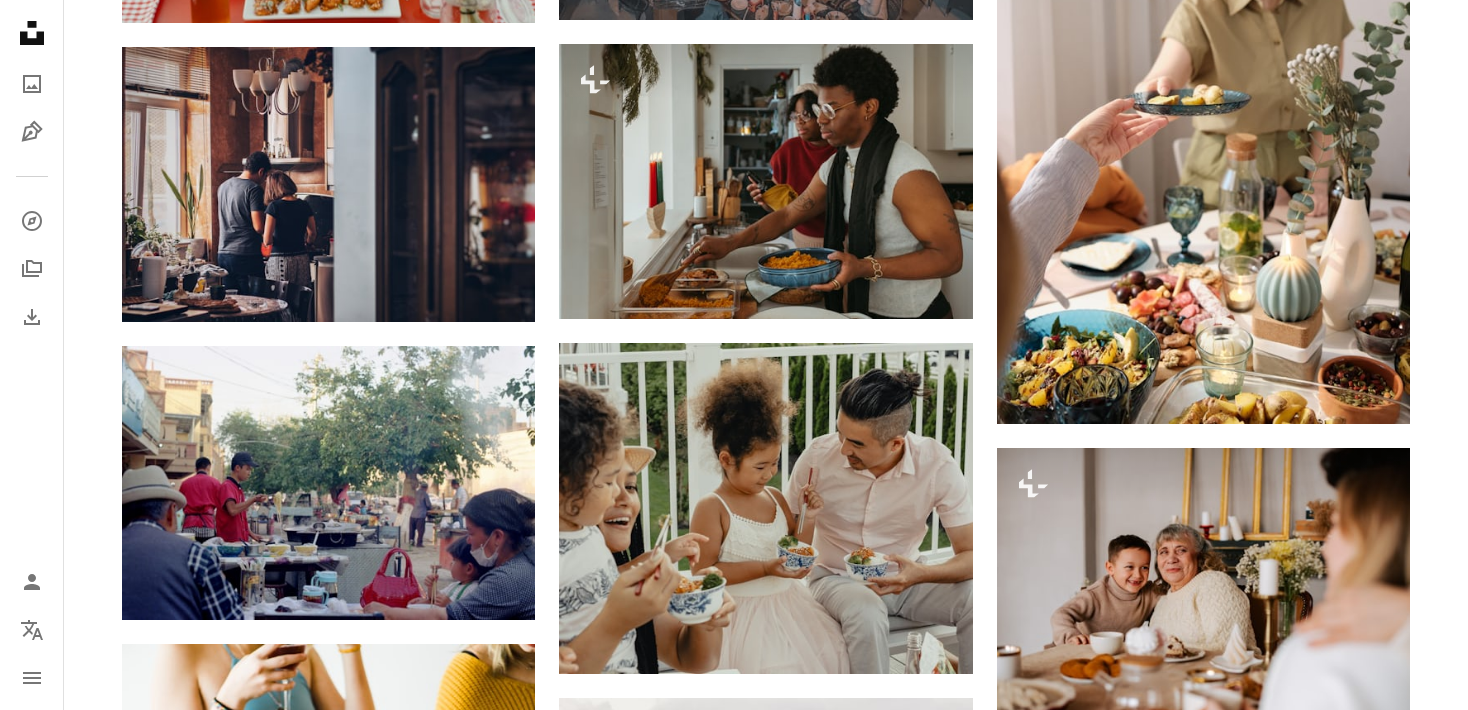 scroll, scrollTop: 10002, scrollLeft: 0, axis: vertical 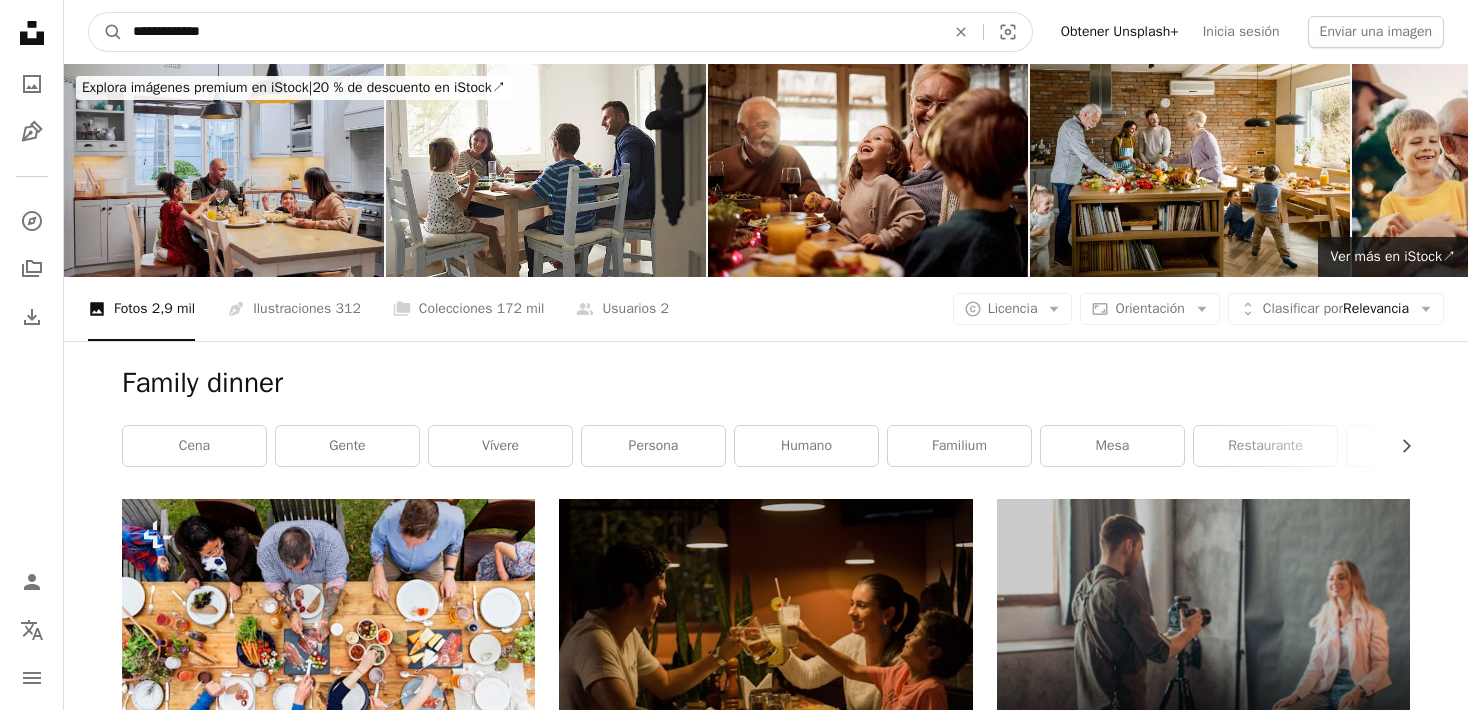 click on "**********" at bounding box center (531, 32) 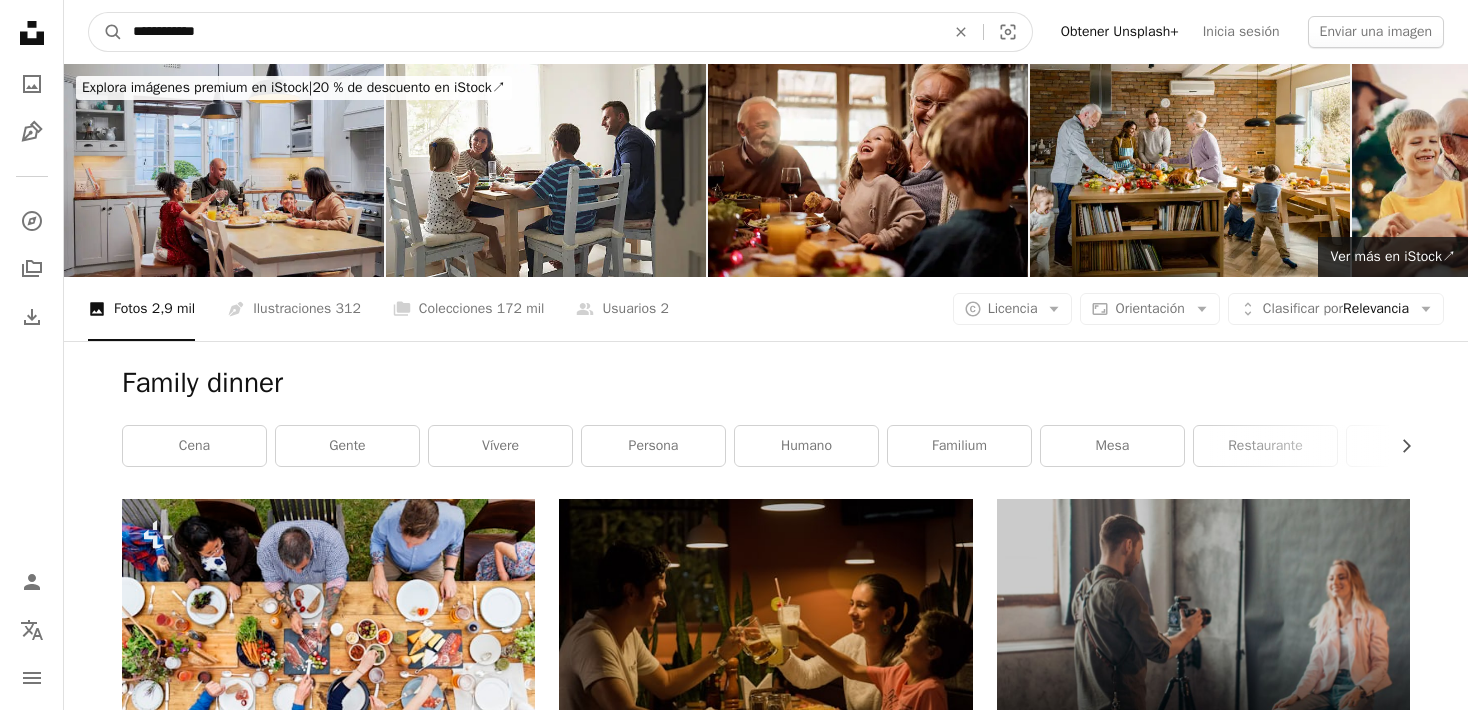 type on "**********" 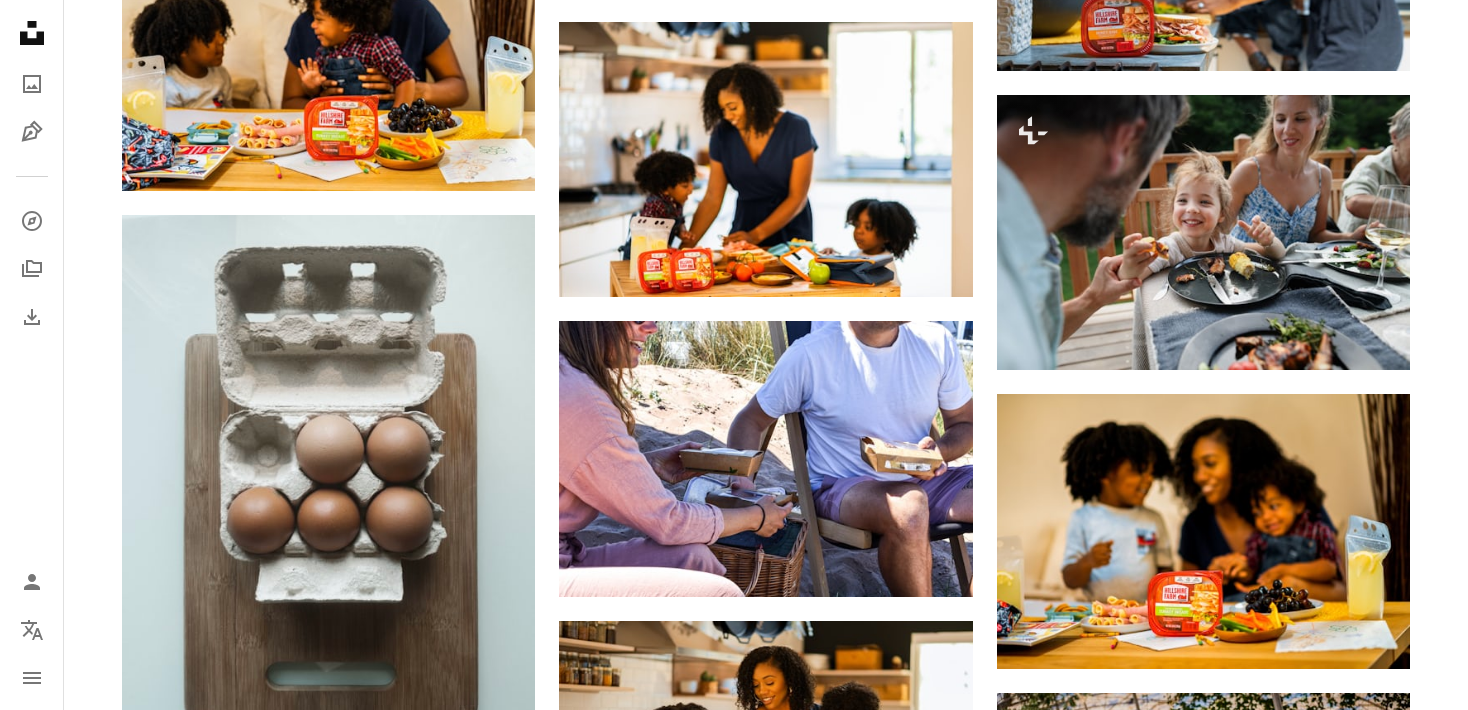 scroll, scrollTop: 5722, scrollLeft: 0, axis: vertical 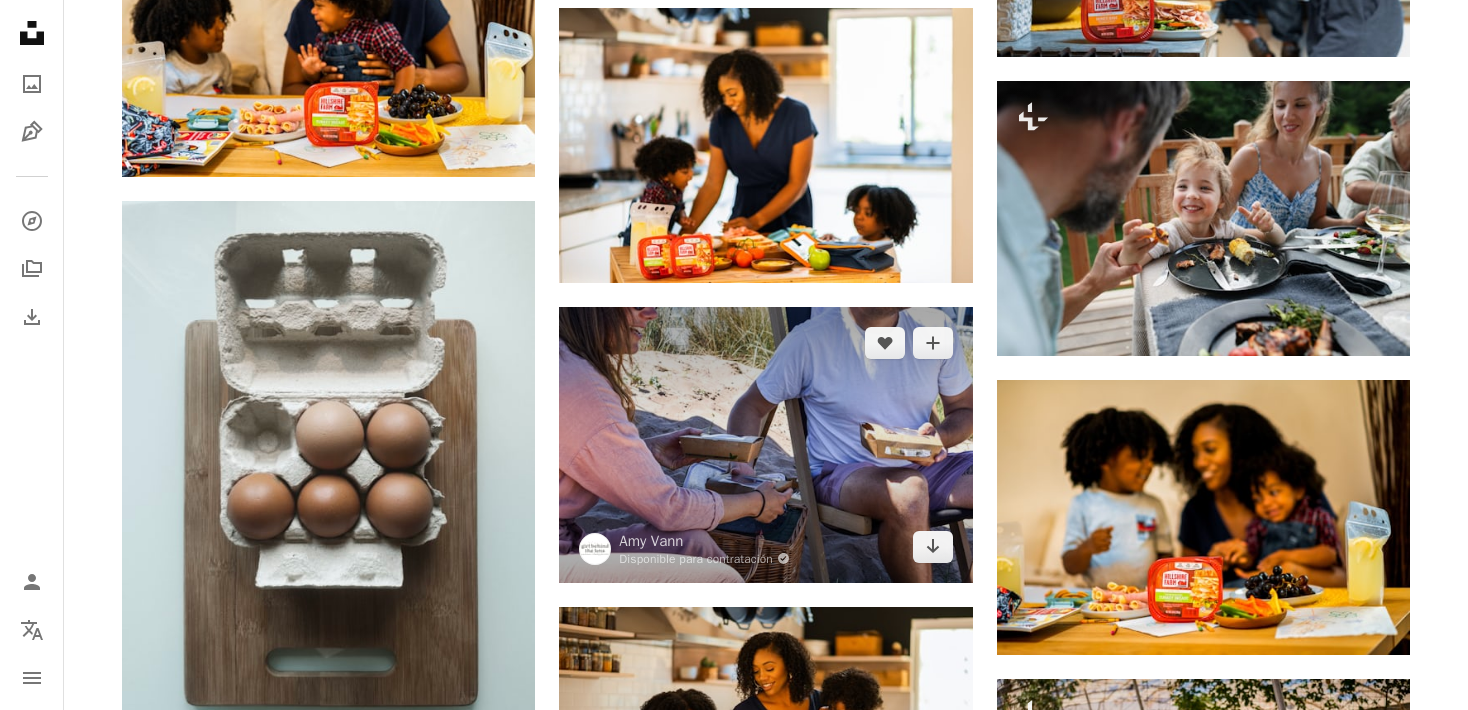click at bounding box center [765, 444] 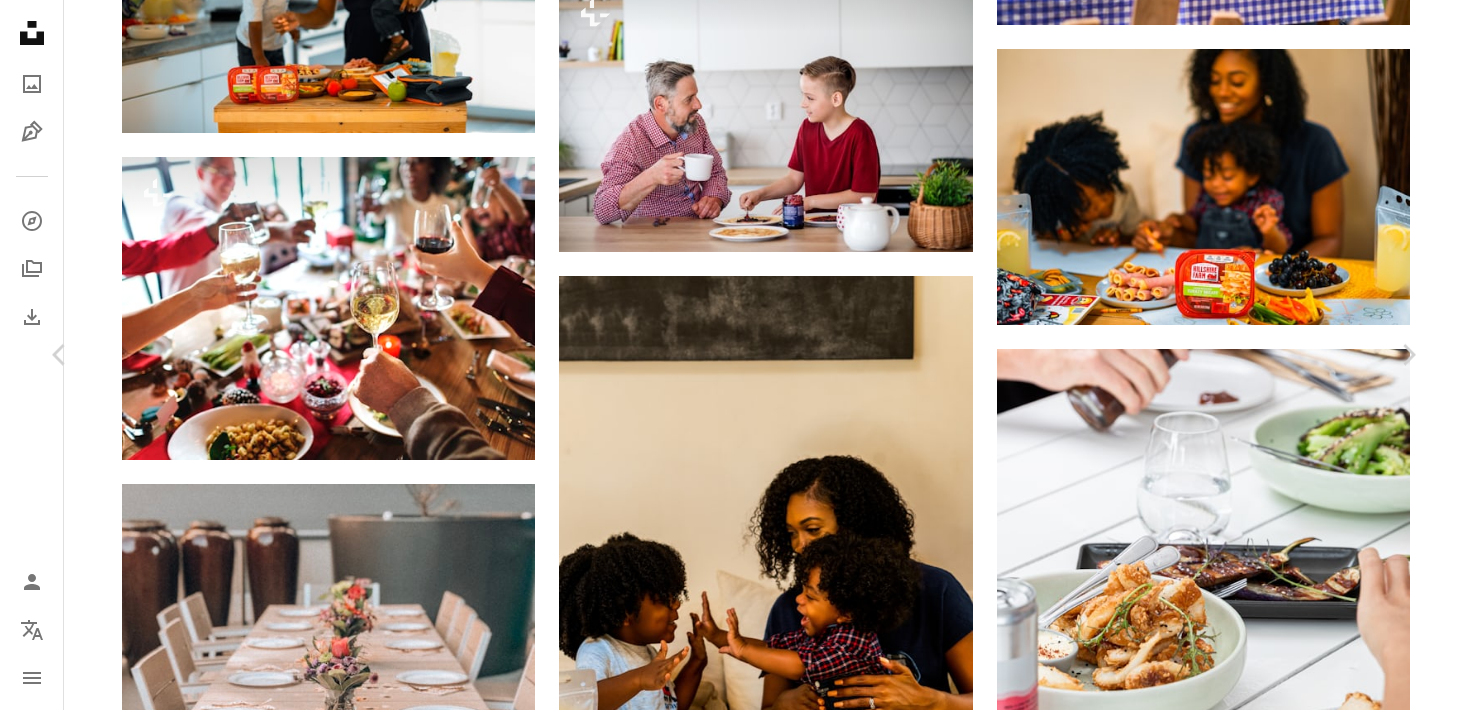 scroll, scrollTop: 6264, scrollLeft: 0, axis: vertical 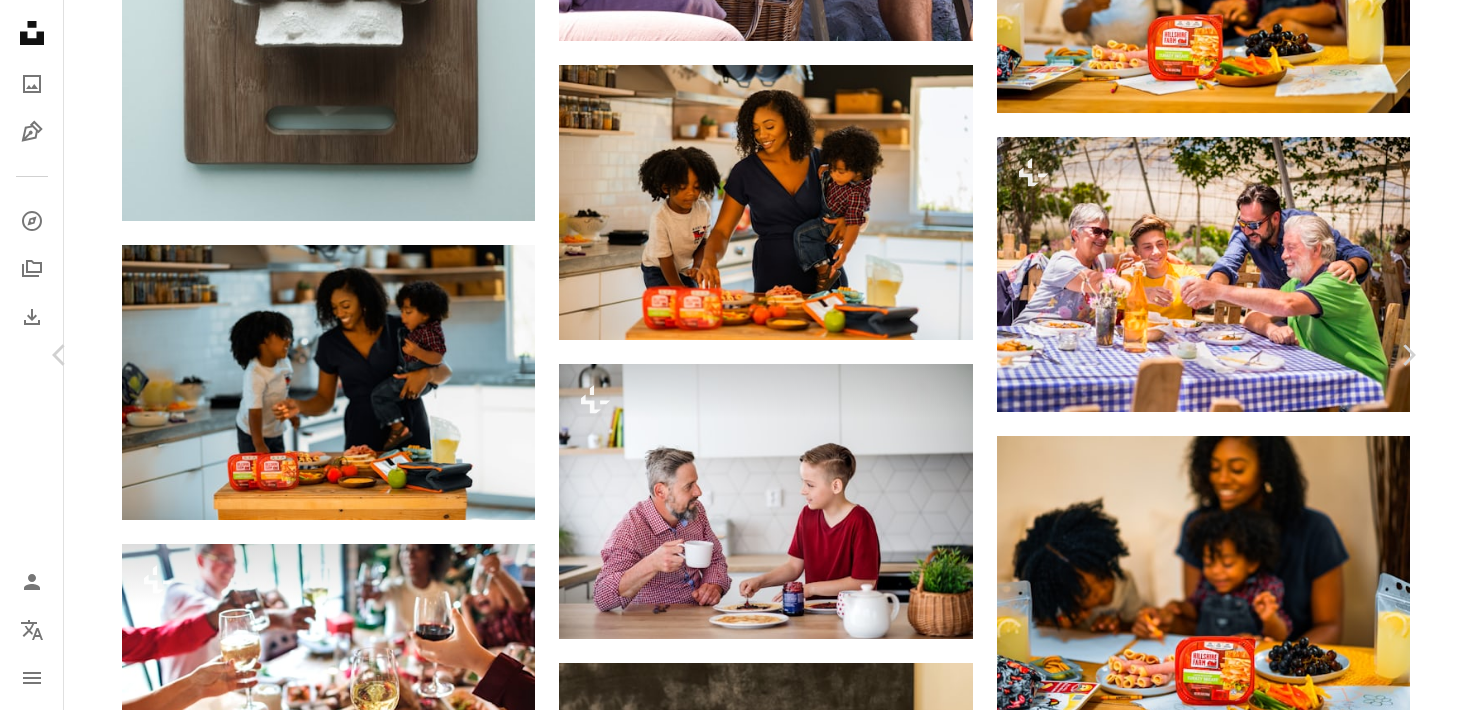click on "An X shape" at bounding box center [20, 20] 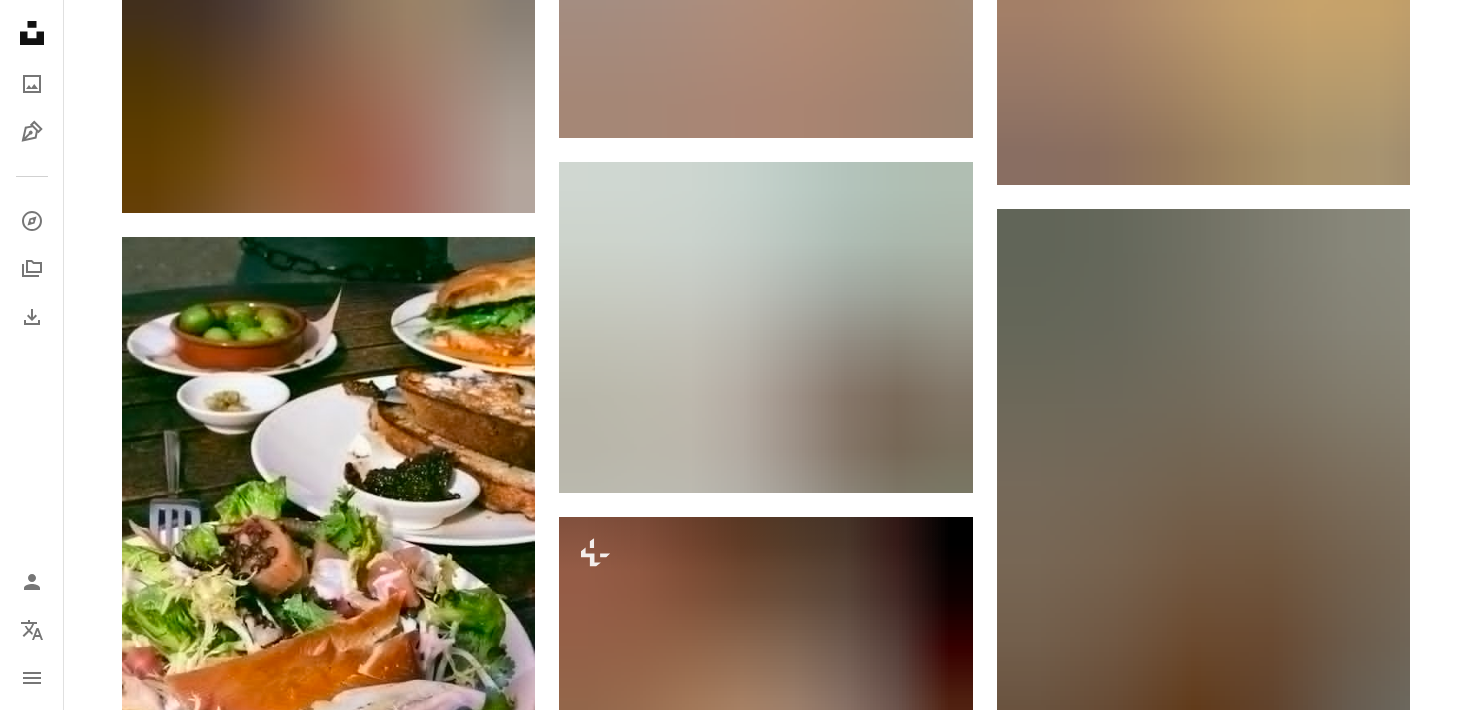 scroll, scrollTop: 27860, scrollLeft: 0, axis: vertical 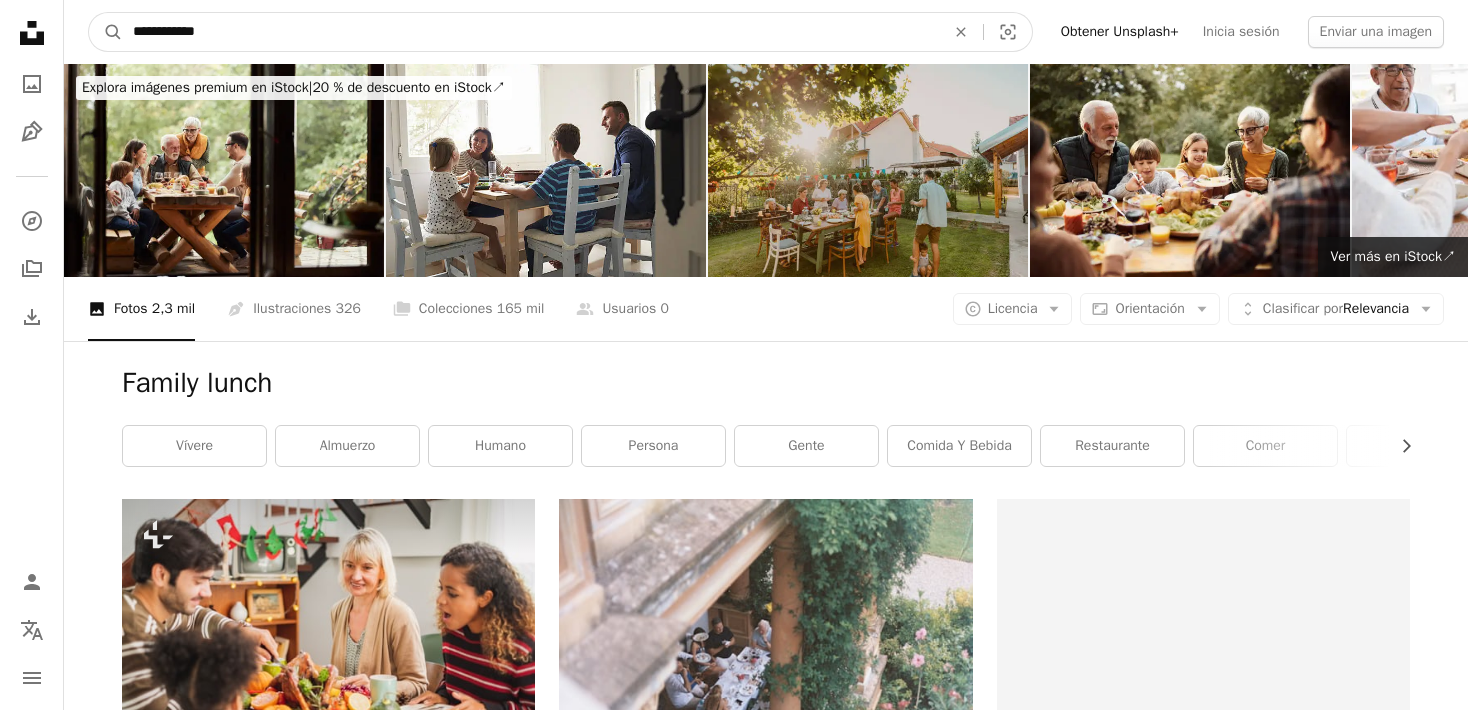 click on "**********" at bounding box center (531, 32) 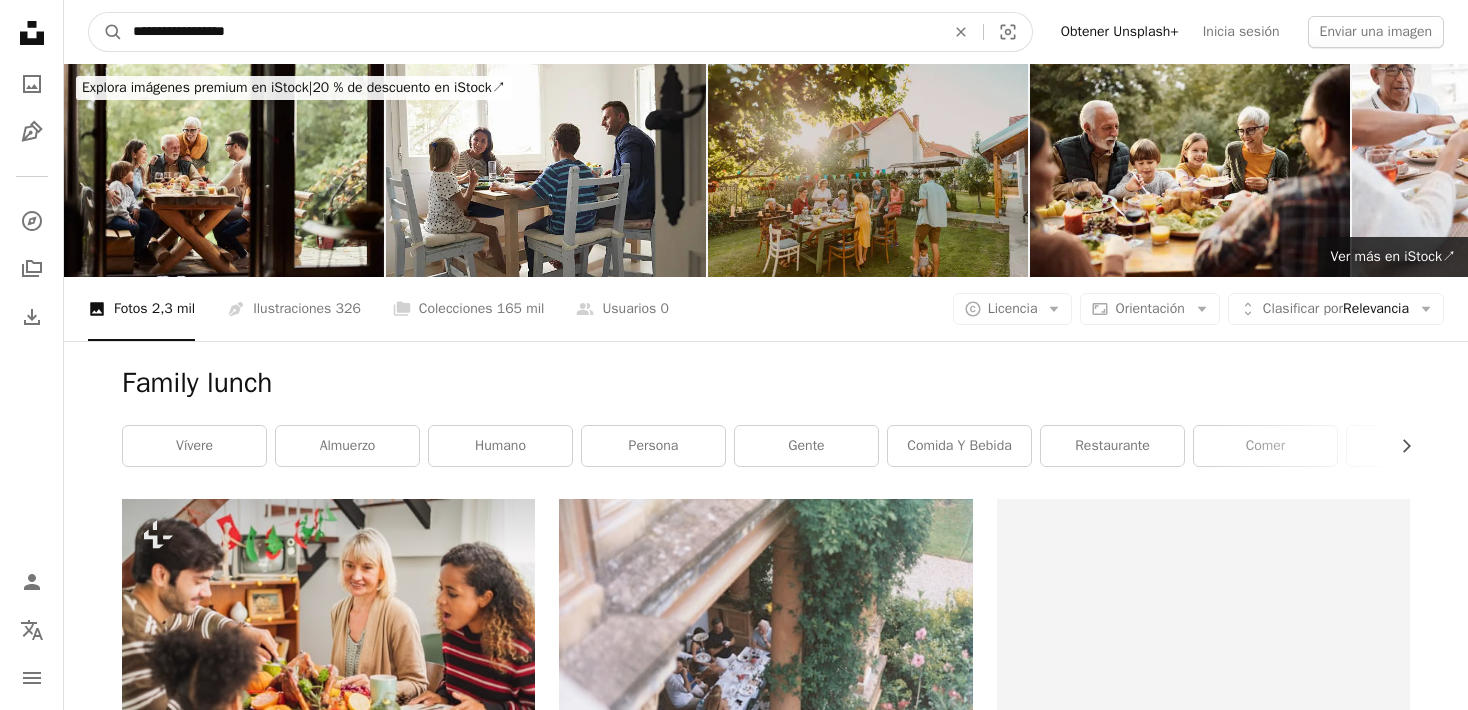 type on "**********" 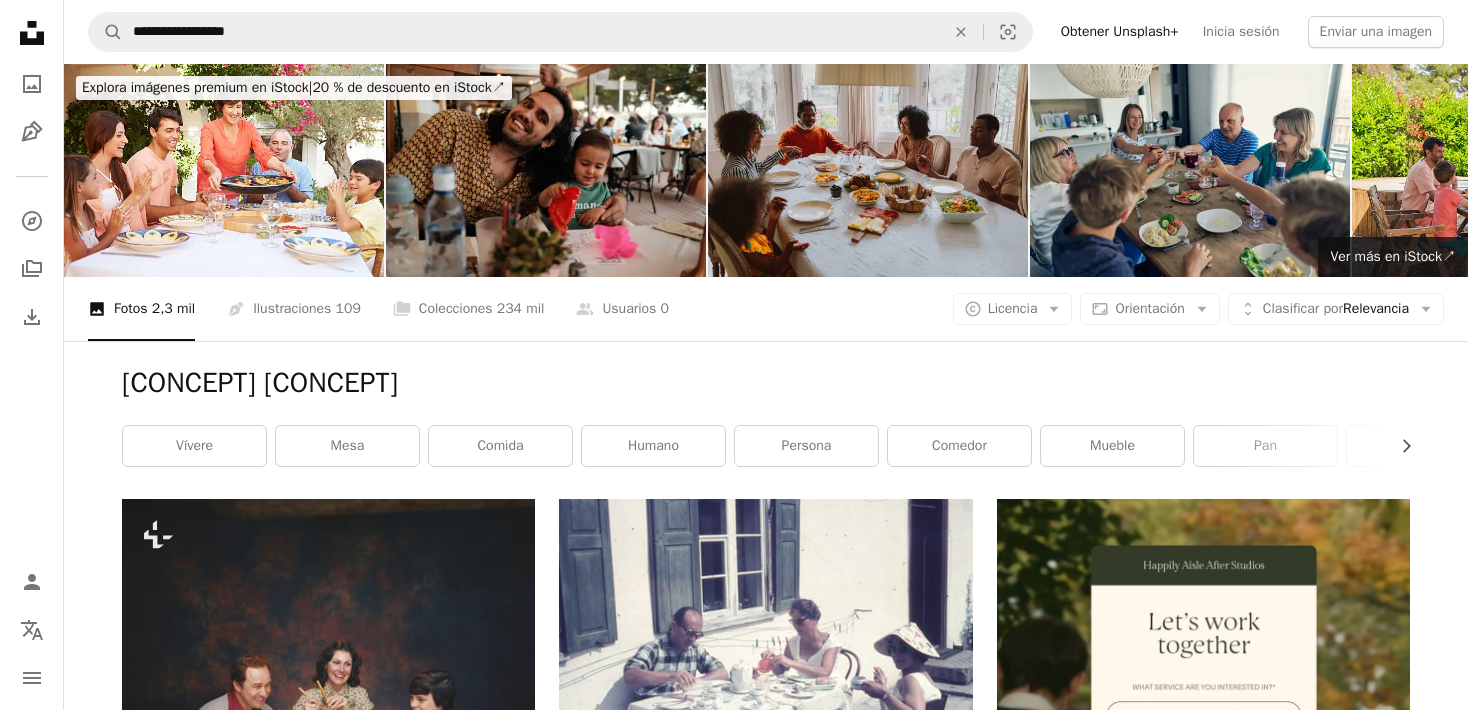 scroll, scrollTop: 4230, scrollLeft: 0, axis: vertical 